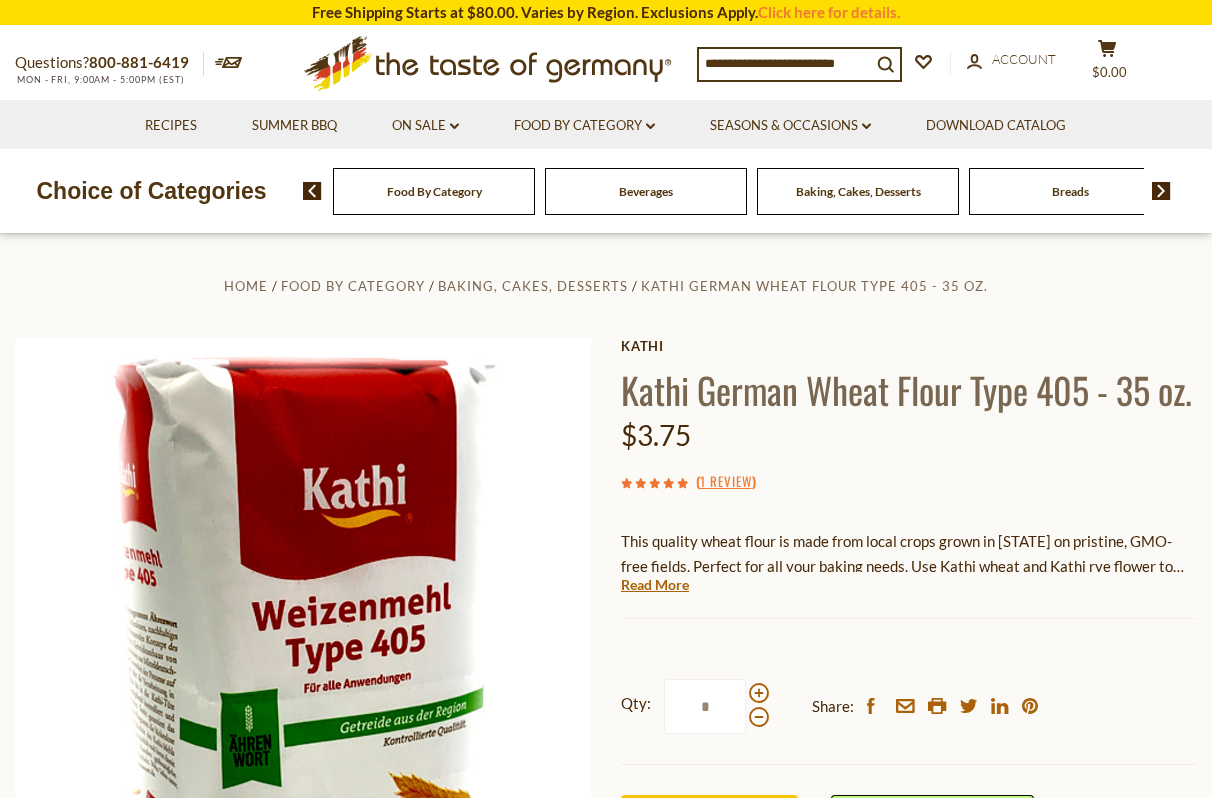 scroll, scrollTop: 0, scrollLeft: 0, axis: both 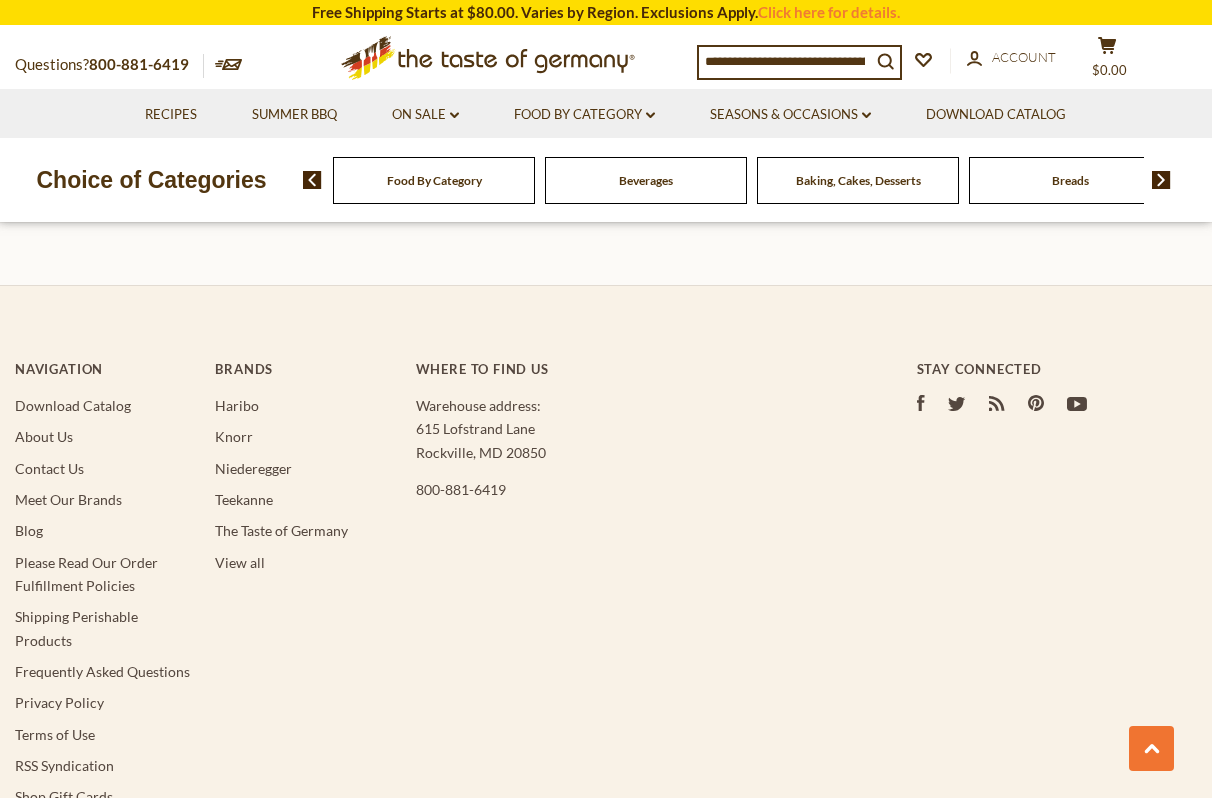 click on "About Us" at bounding box center (105, 436) 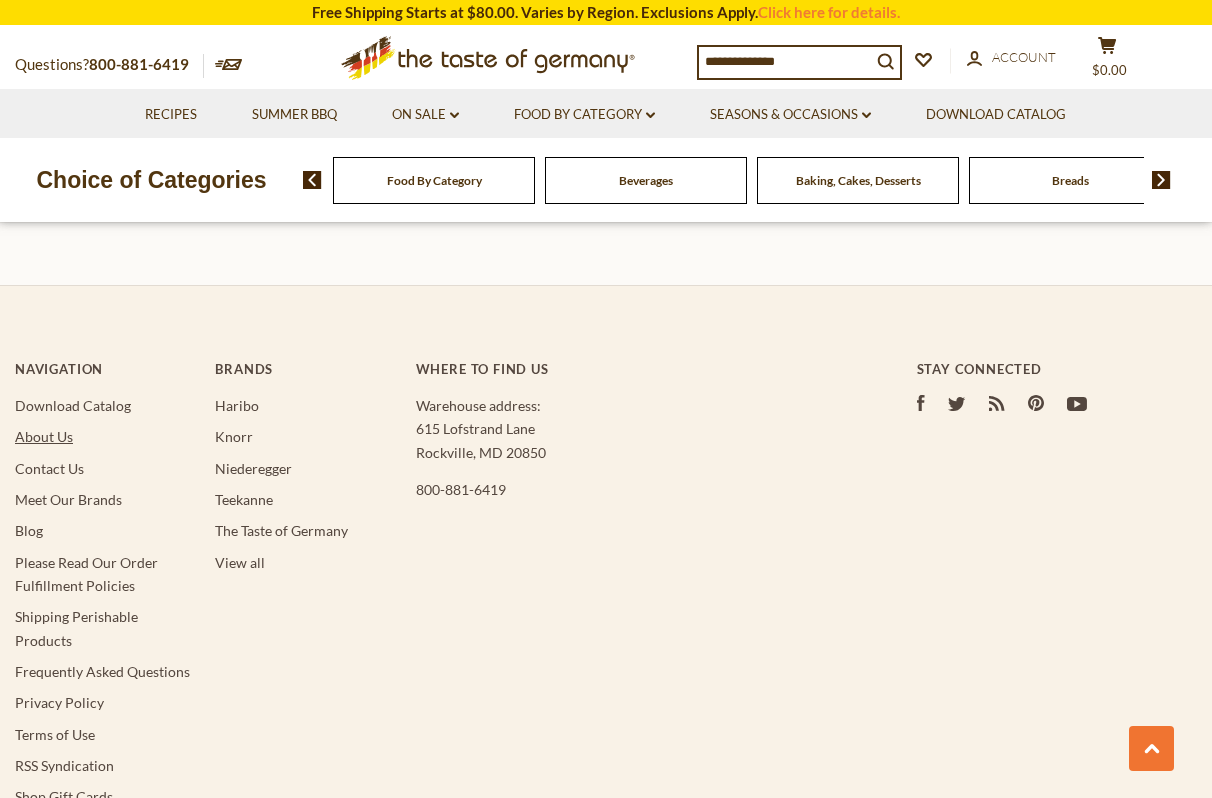 click on "About Us" at bounding box center (44, 436) 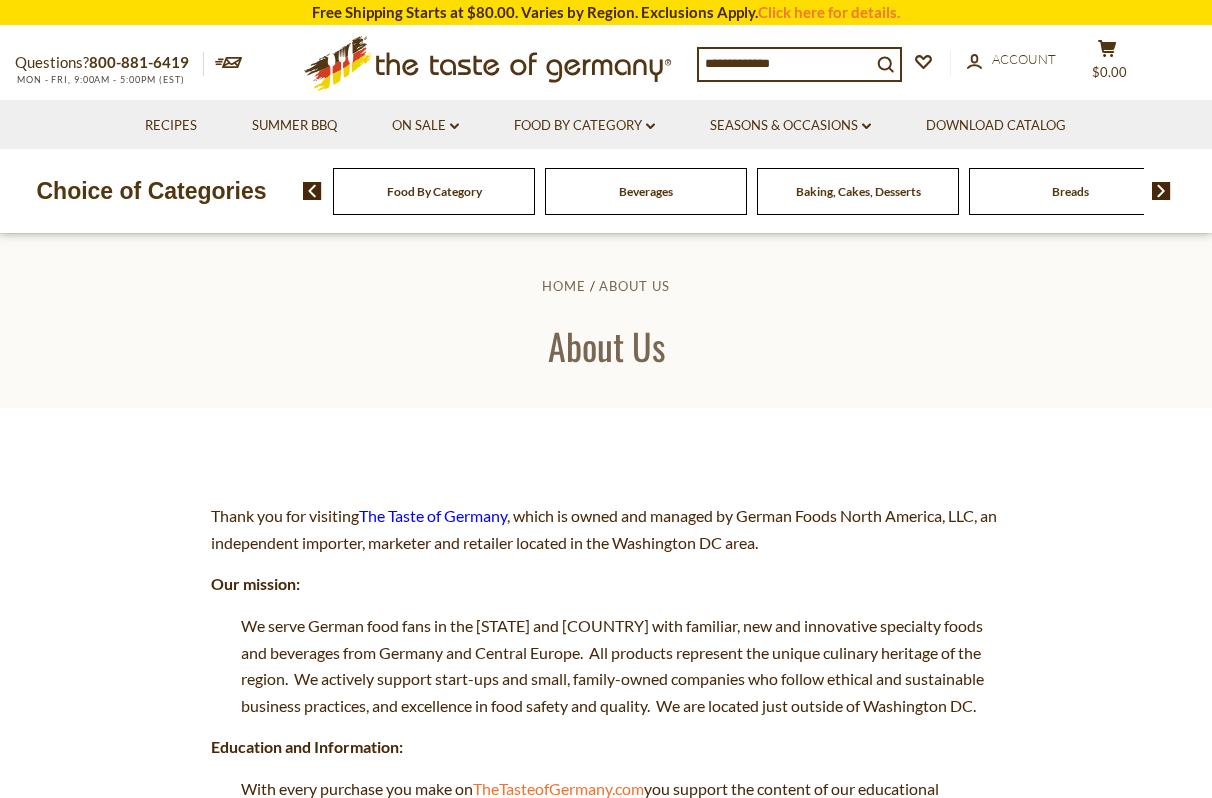 scroll, scrollTop: 0, scrollLeft: 0, axis: both 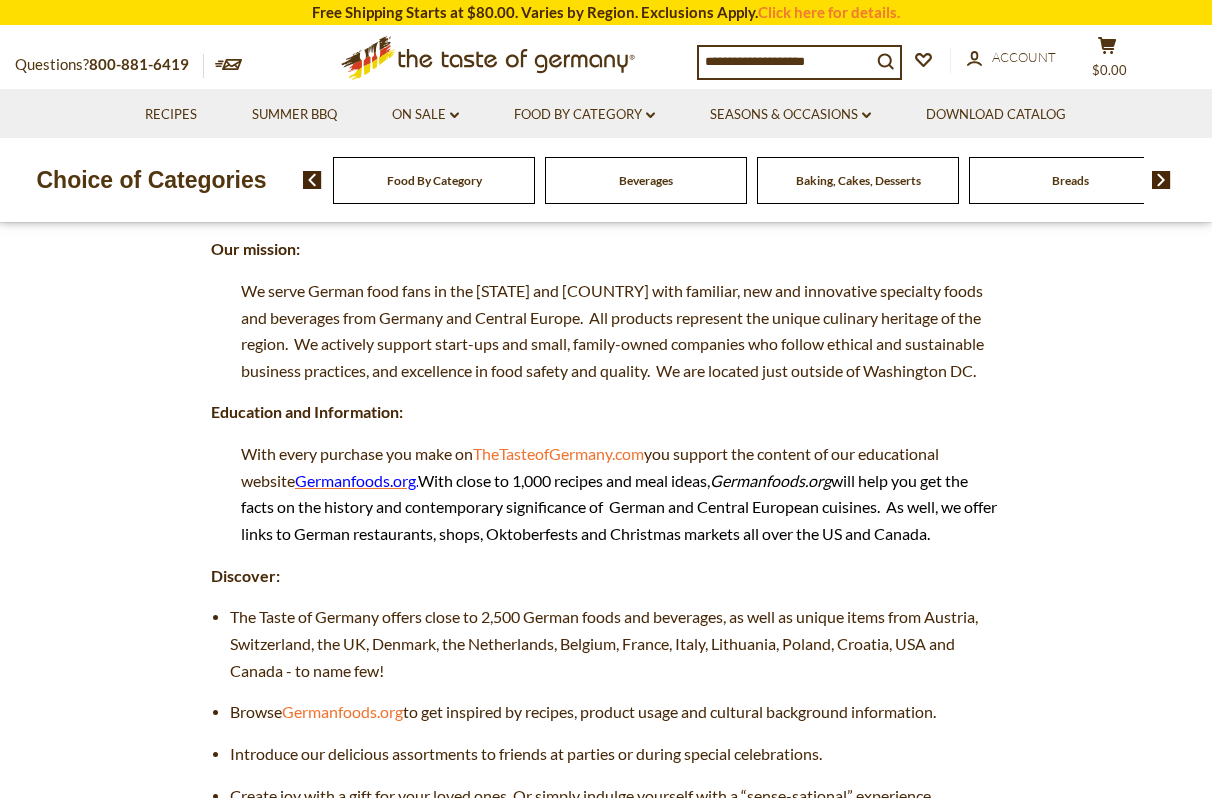 click on "Germanfoods.org" at bounding box center (355, 480) 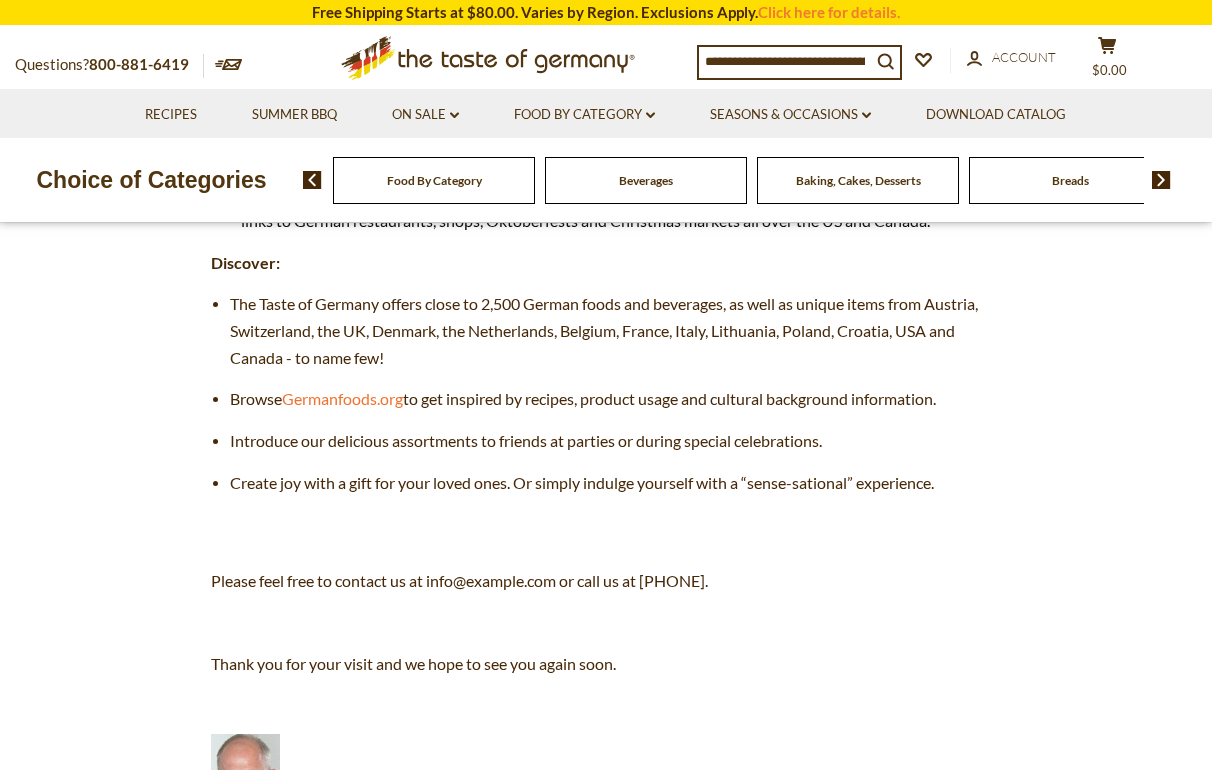 scroll, scrollTop: 1572, scrollLeft: 0, axis: vertical 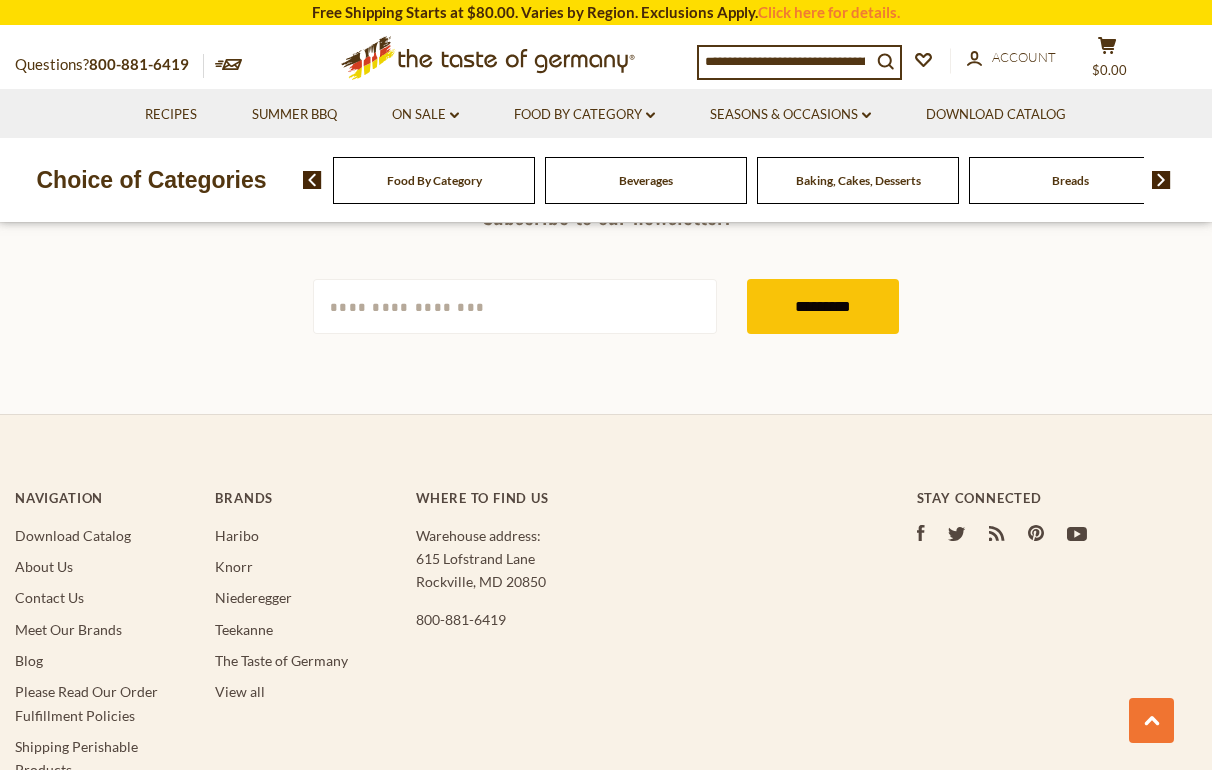 click on "Frequently Asked Questions" at bounding box center [102, 801] 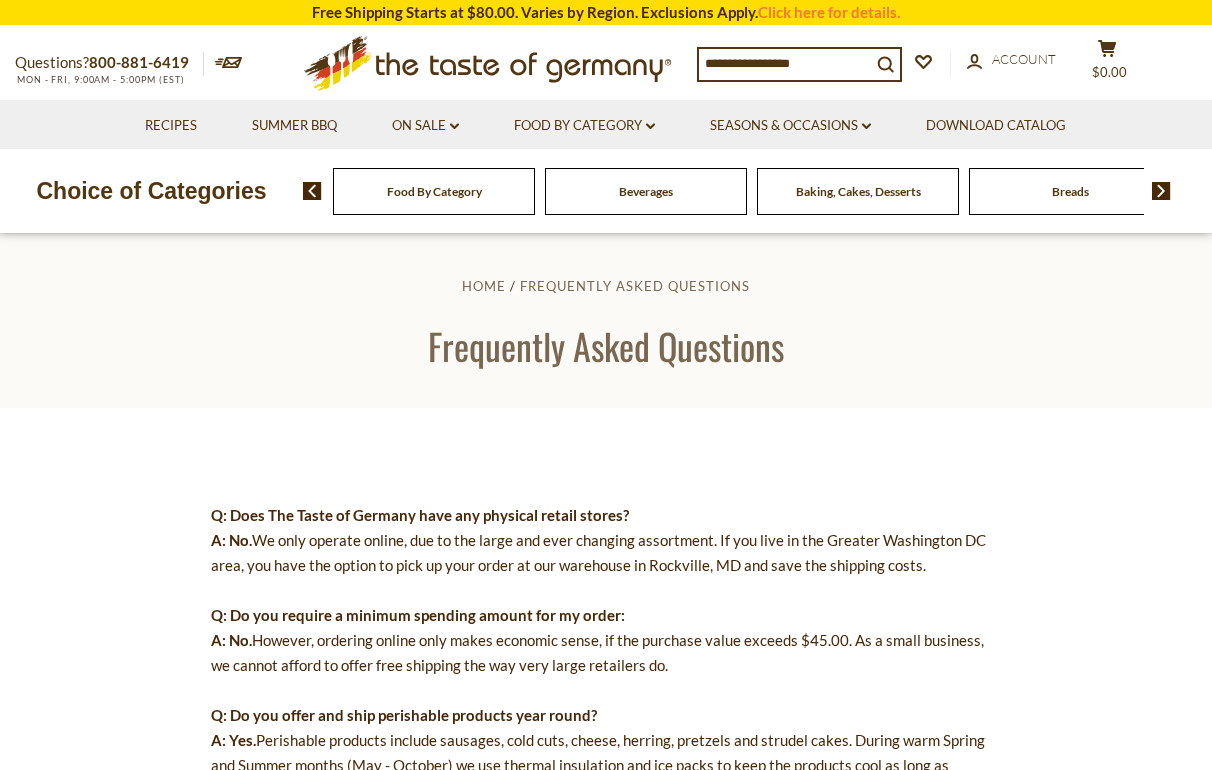 scroll, scrollTop: 0, scrollLeft: 0, axis: both 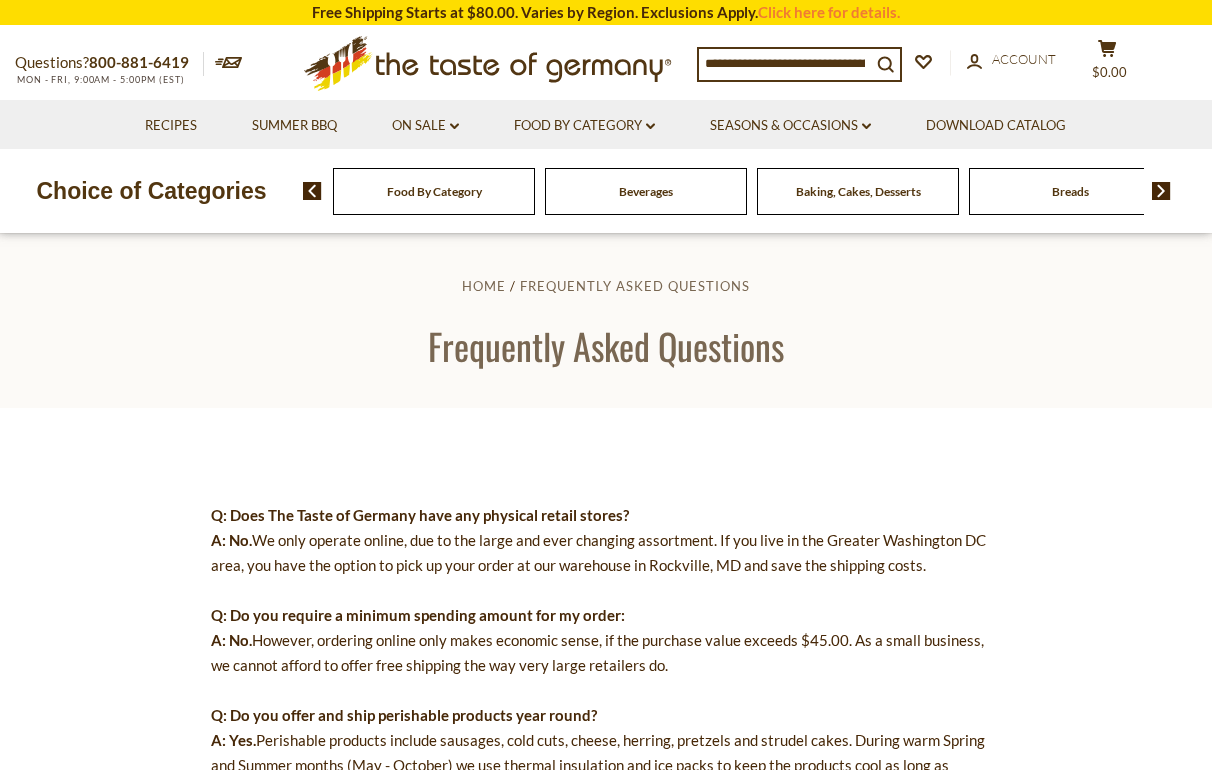 click on "Food By Category" at bounding box center [434, 191] 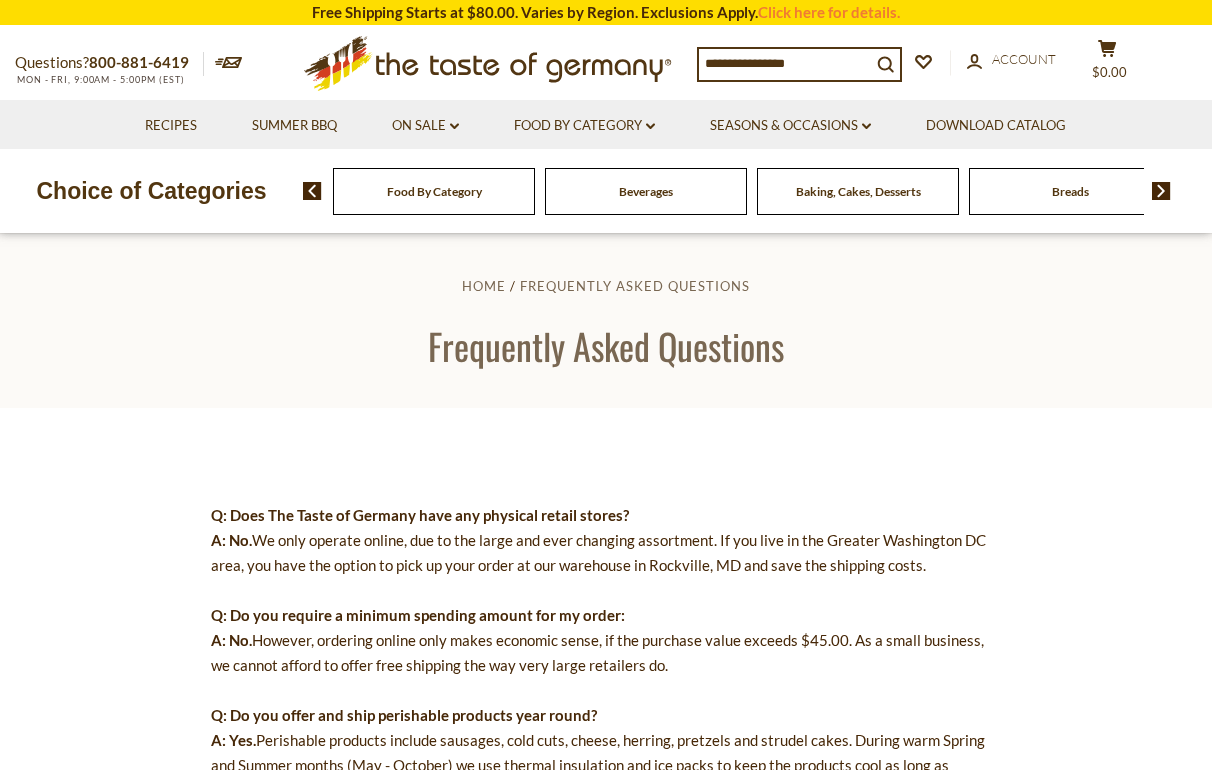 click on "Food By Category" at bounding box center (434, 191) 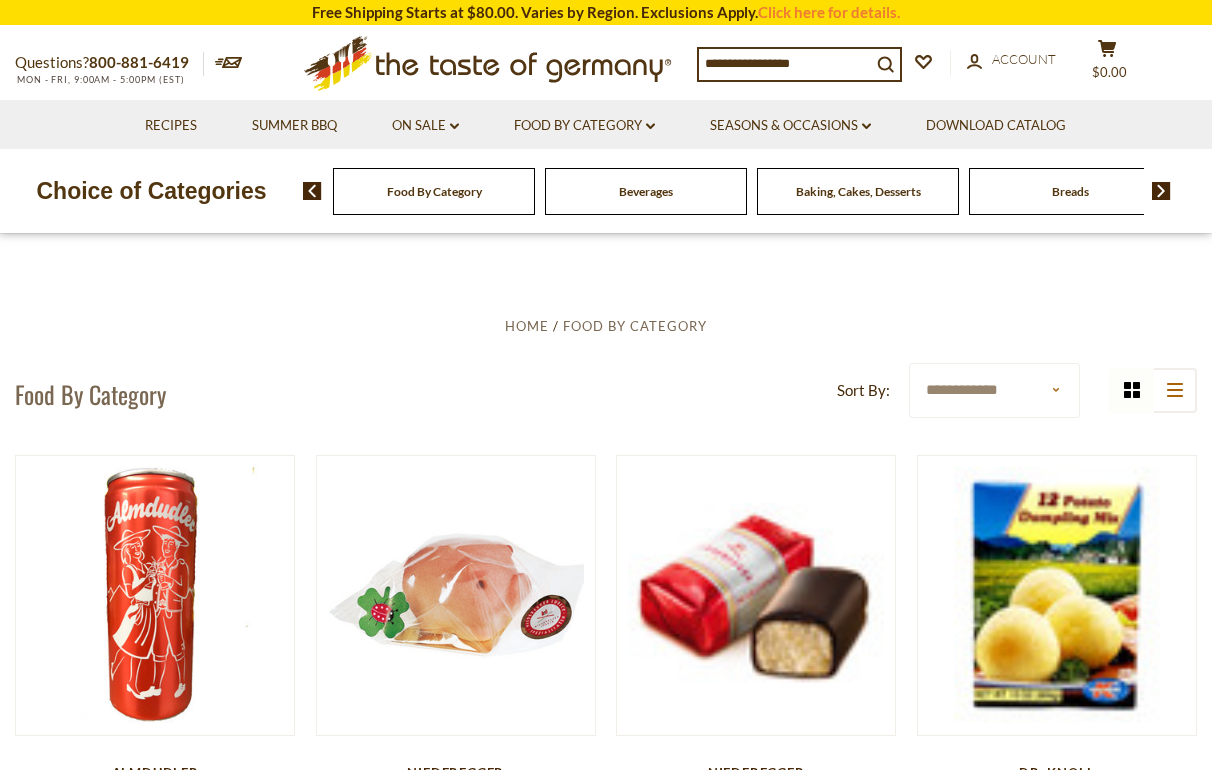 scroll, scrollTop: 0, scrollLeft: 0, axis: both 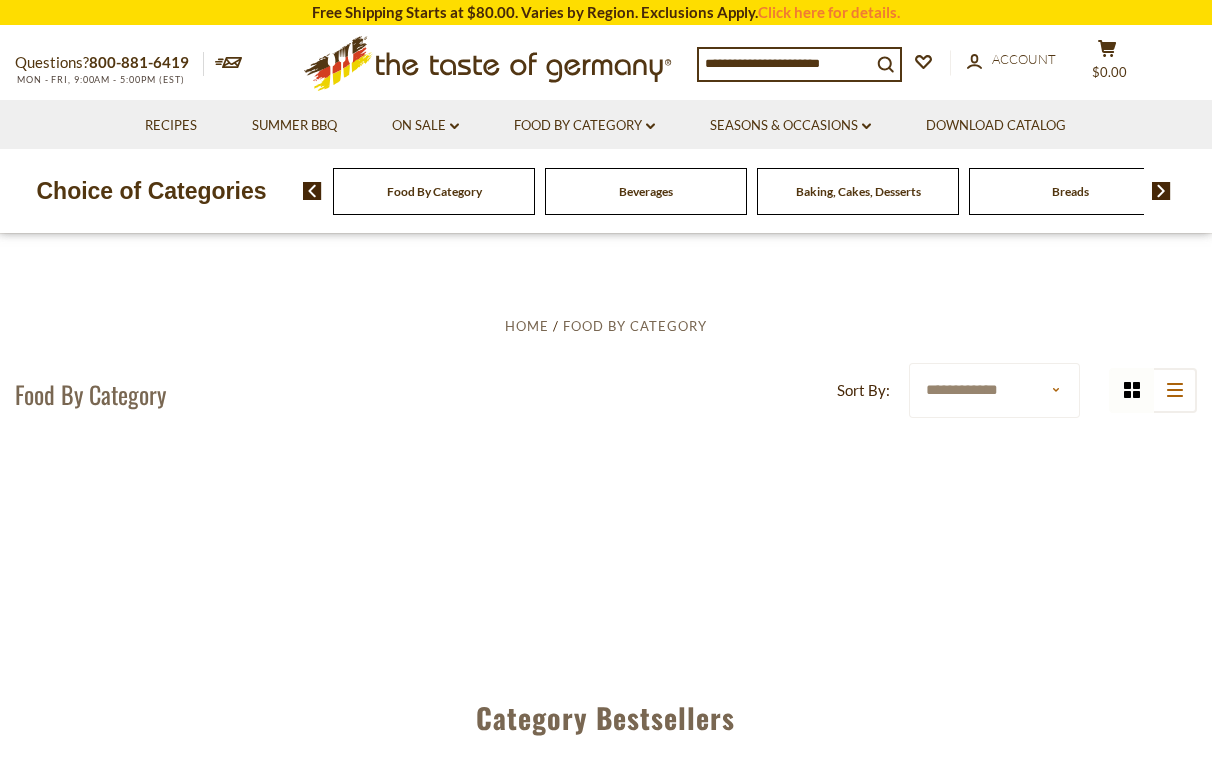 click on "Food By Category" at bounding box center [434, 191] 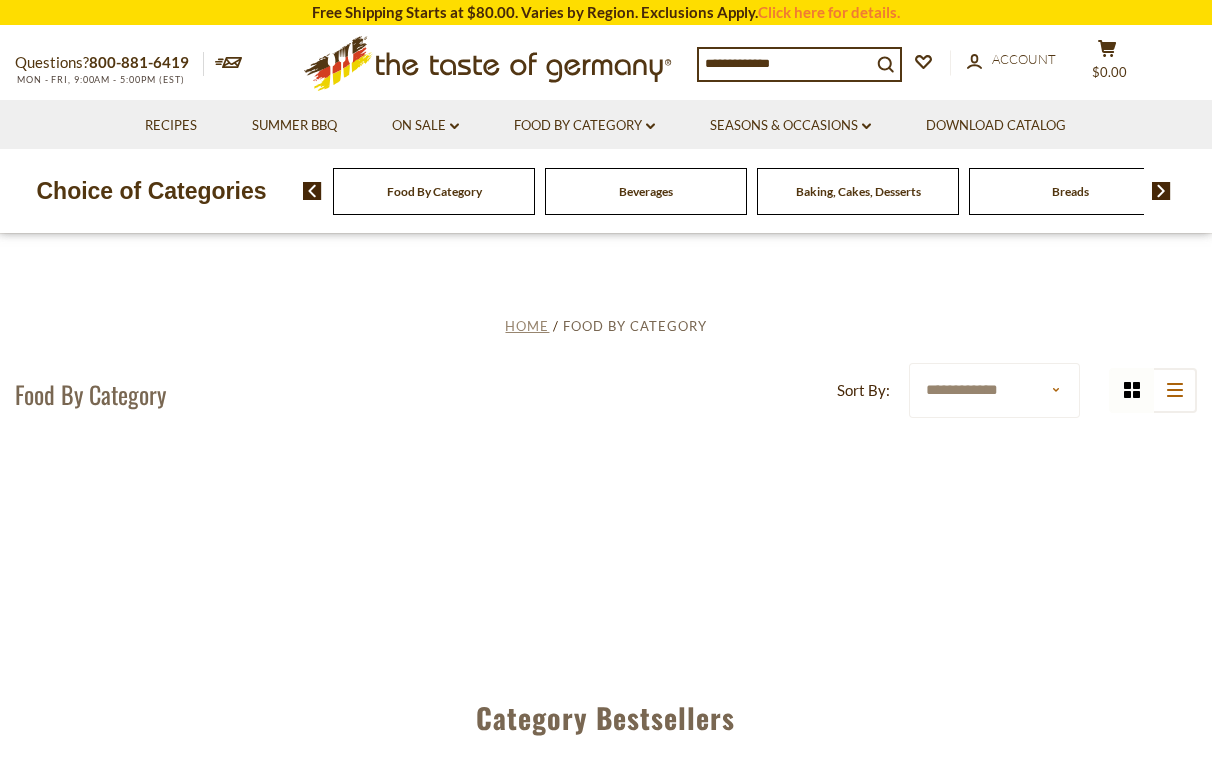 scroll, scrollTop: 0, scrollLeft: 0, axis: both 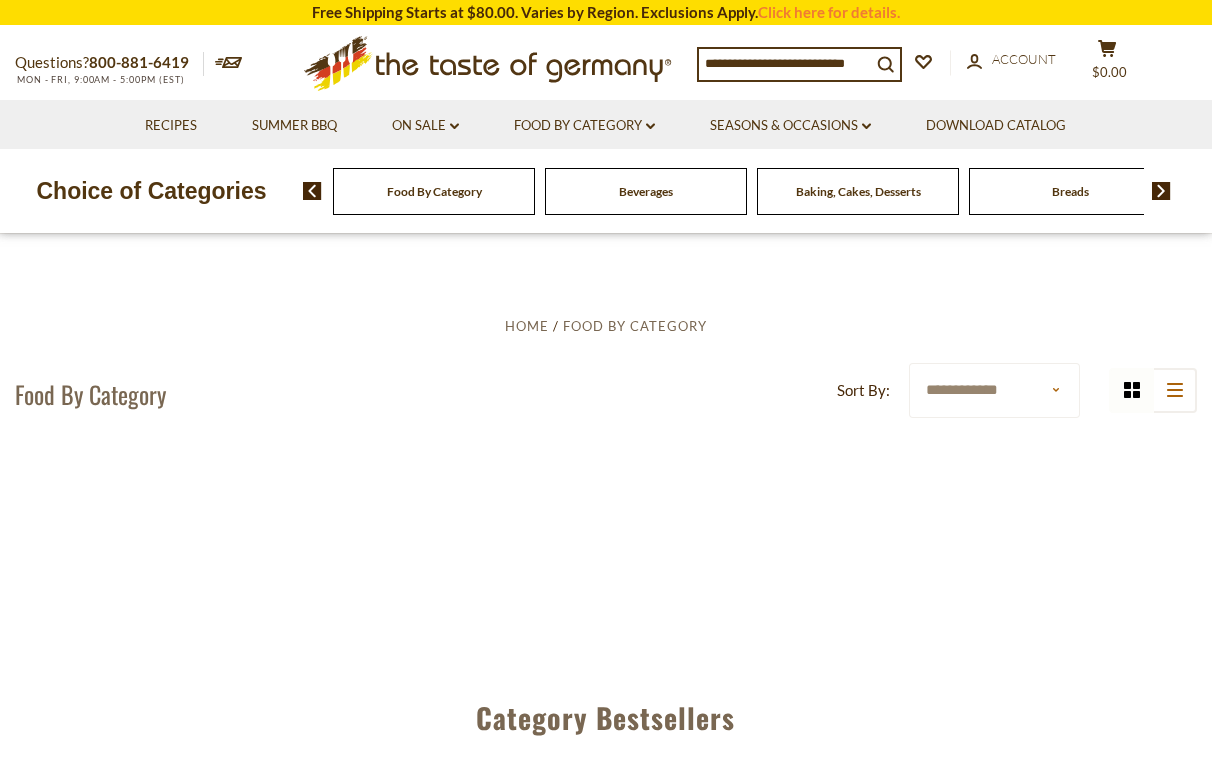 click on "Food By Category" at bounding box center [434, 191] 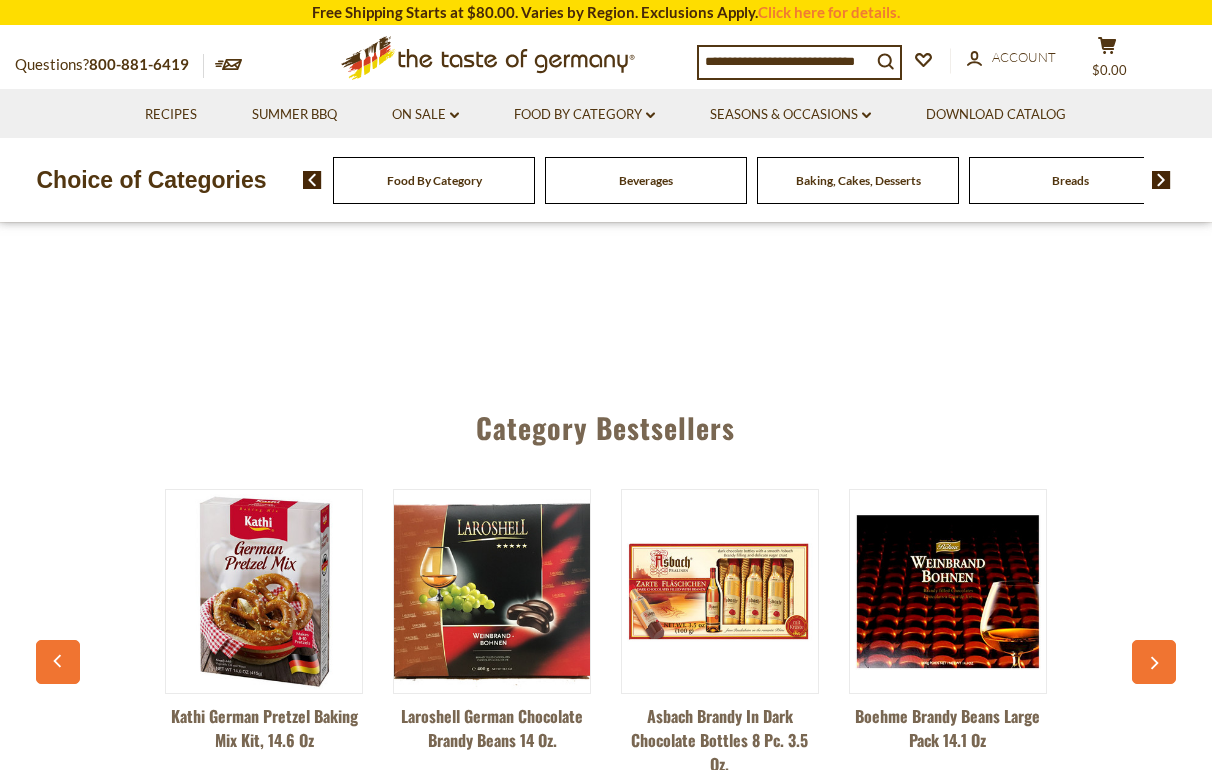 scroll, scrollTop: 341, scrollLeft: 0, axis: vertical 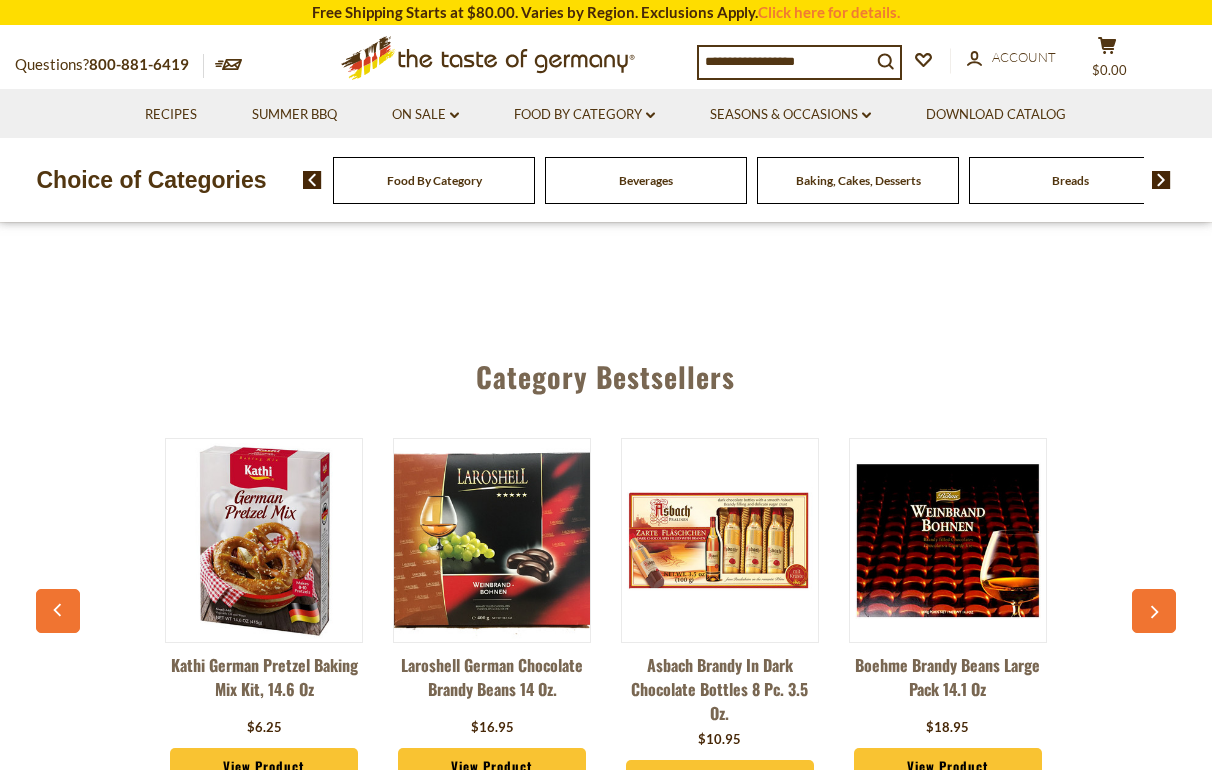 click on "Choice of Categories
Food By Category
Beverages
Baking, Cakes, Desserts
Breads
Candy
Cereal
Cookies
Coffee, Cocoa & Tea
Chocolate & Marzipan
Fish" at bounding box center (606, 180) 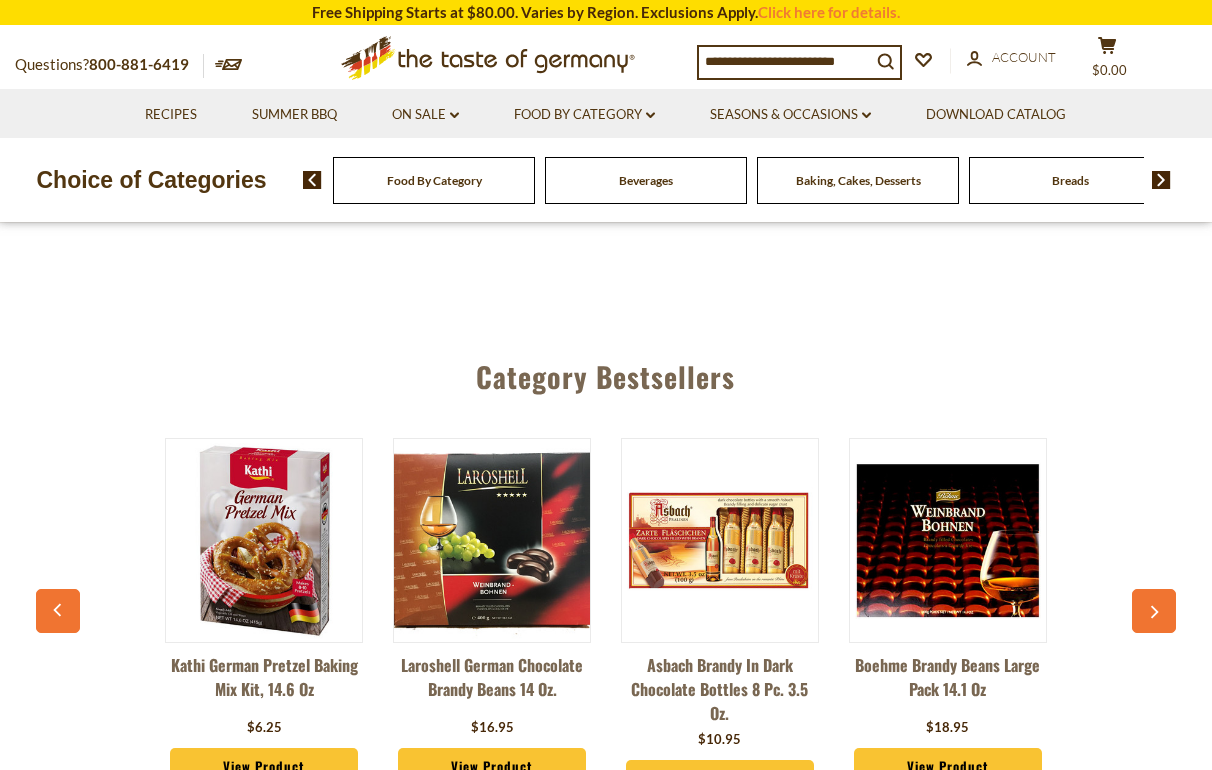 click on "Food By Category" at bounding box center (434, 180) 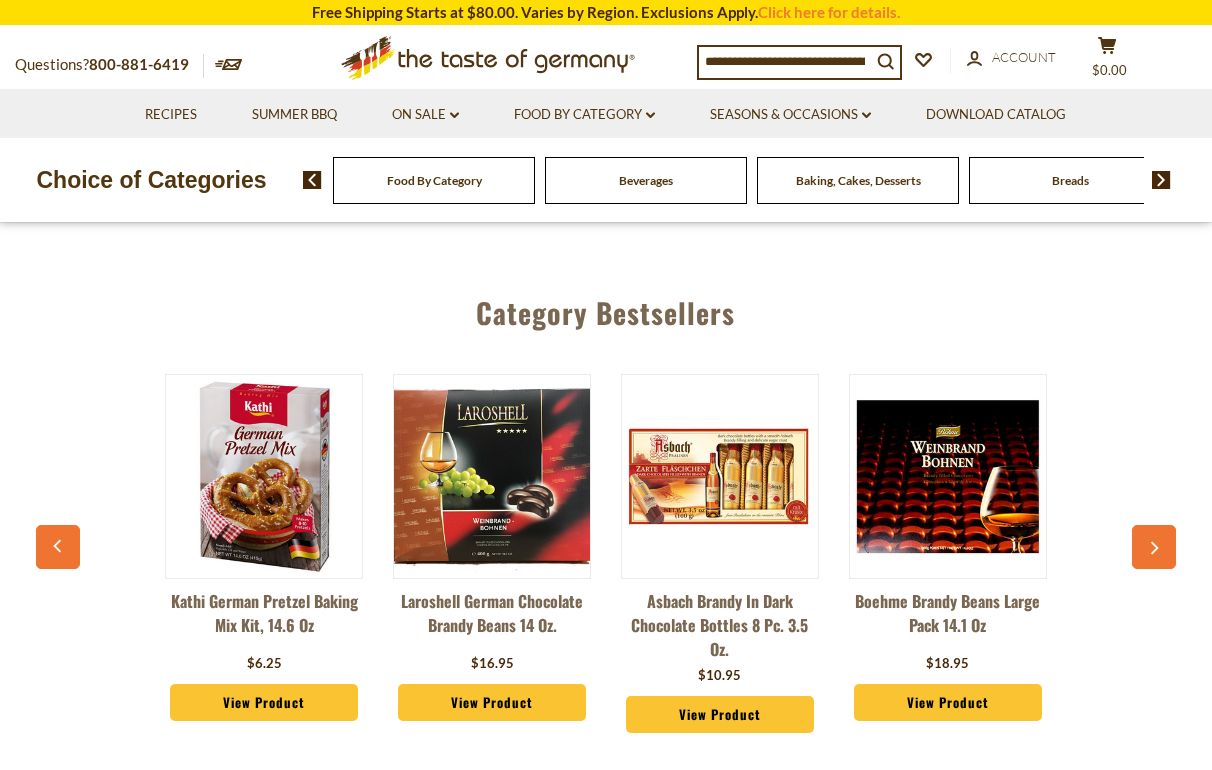 scroll, scrollTop: 0, scrollLeft: 0, axis: both 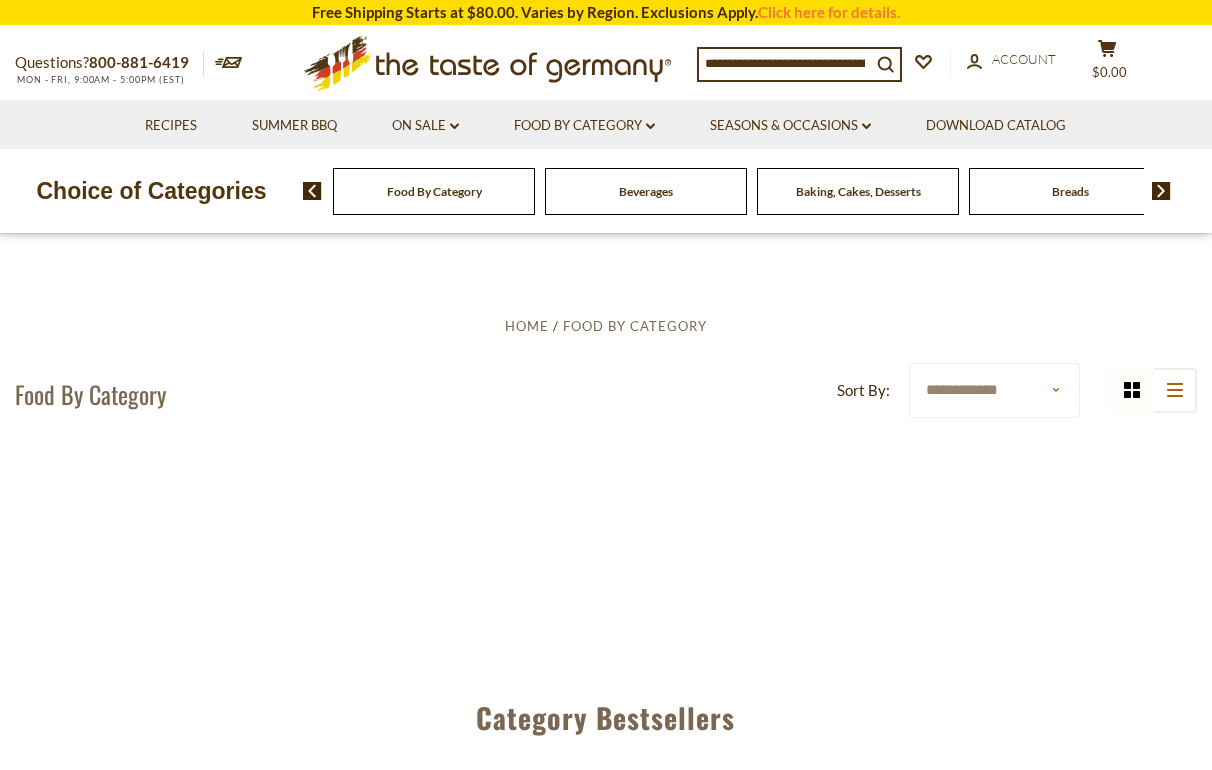 click at bounding box center (785, 63) 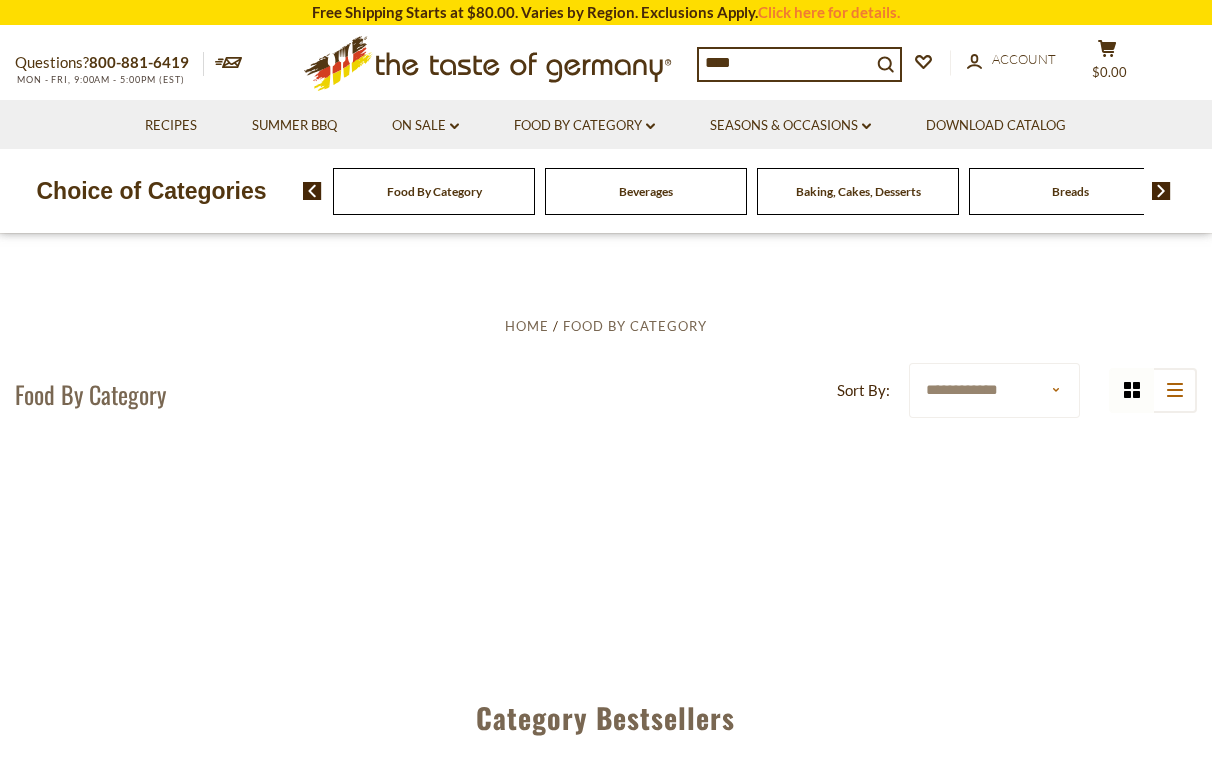 type on "*****" 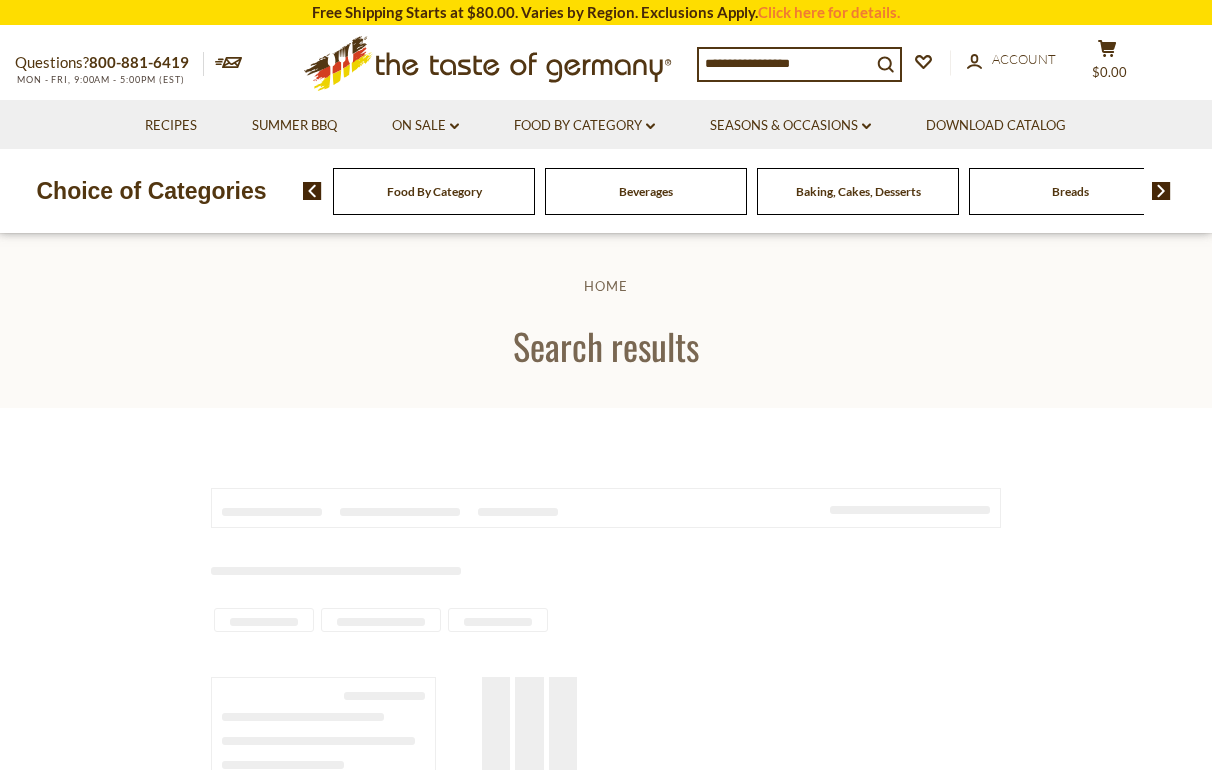 scroll, scrollTop: 0, scrollLeft: 0, axis: both 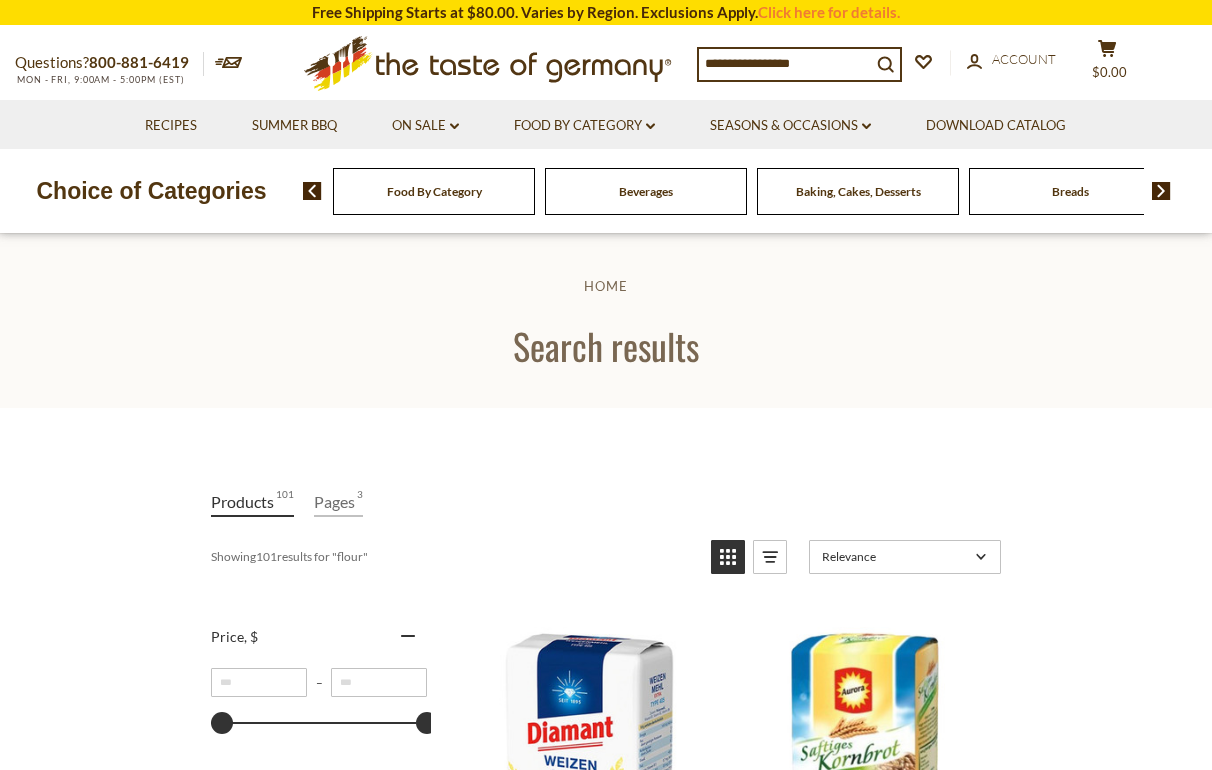 type on "*****" 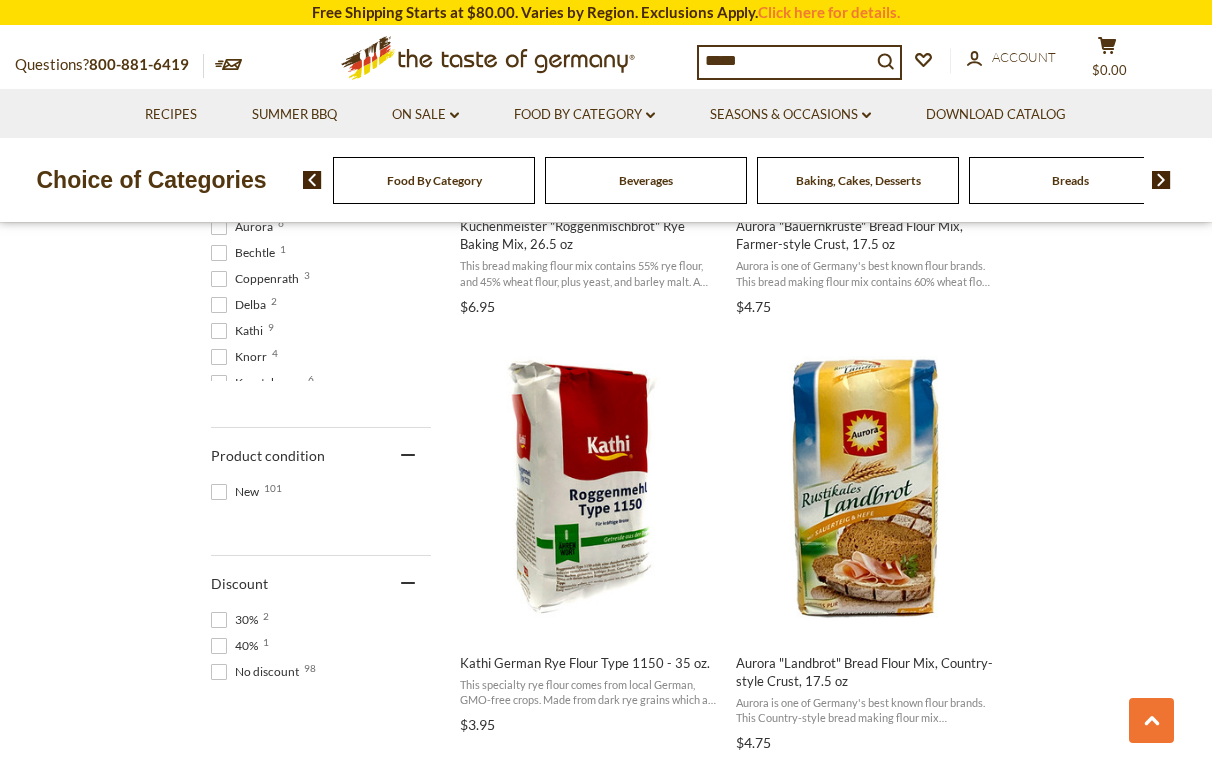 scroll, scrollTop: 1148, scrollLeft: 0, axis: vertical 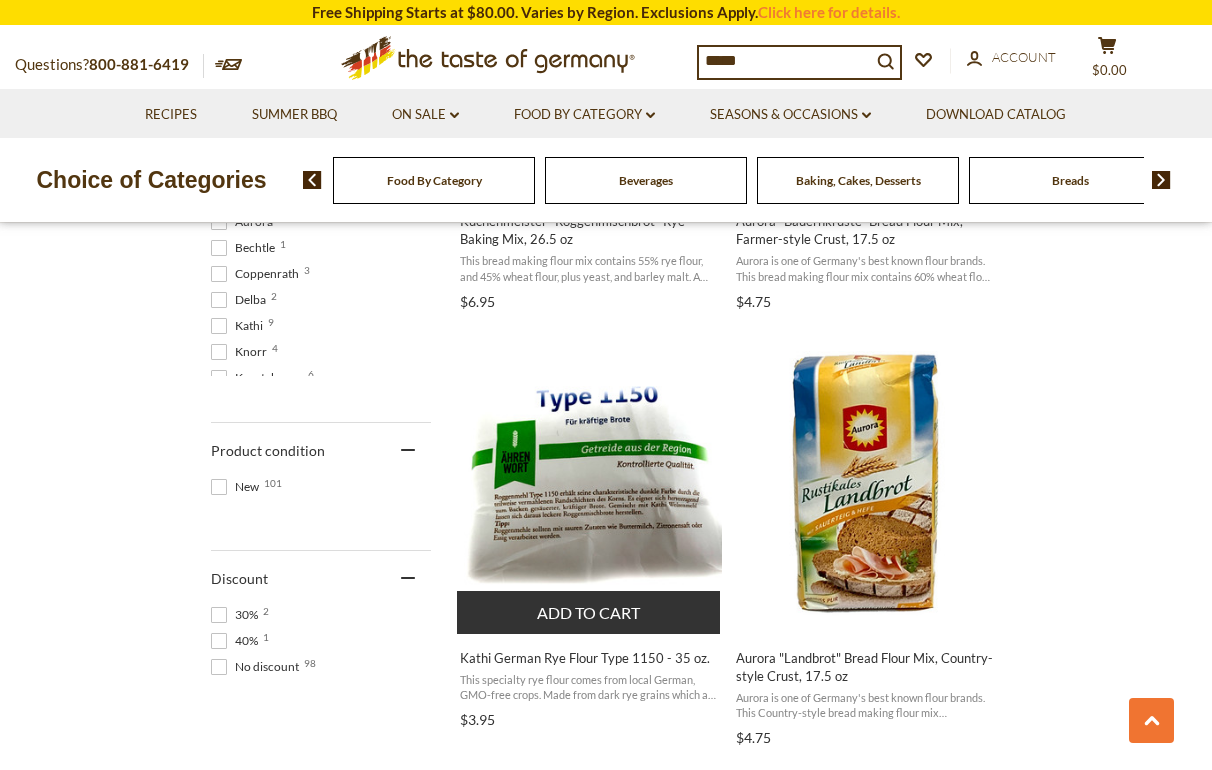 click at bounding box center [589, 483] 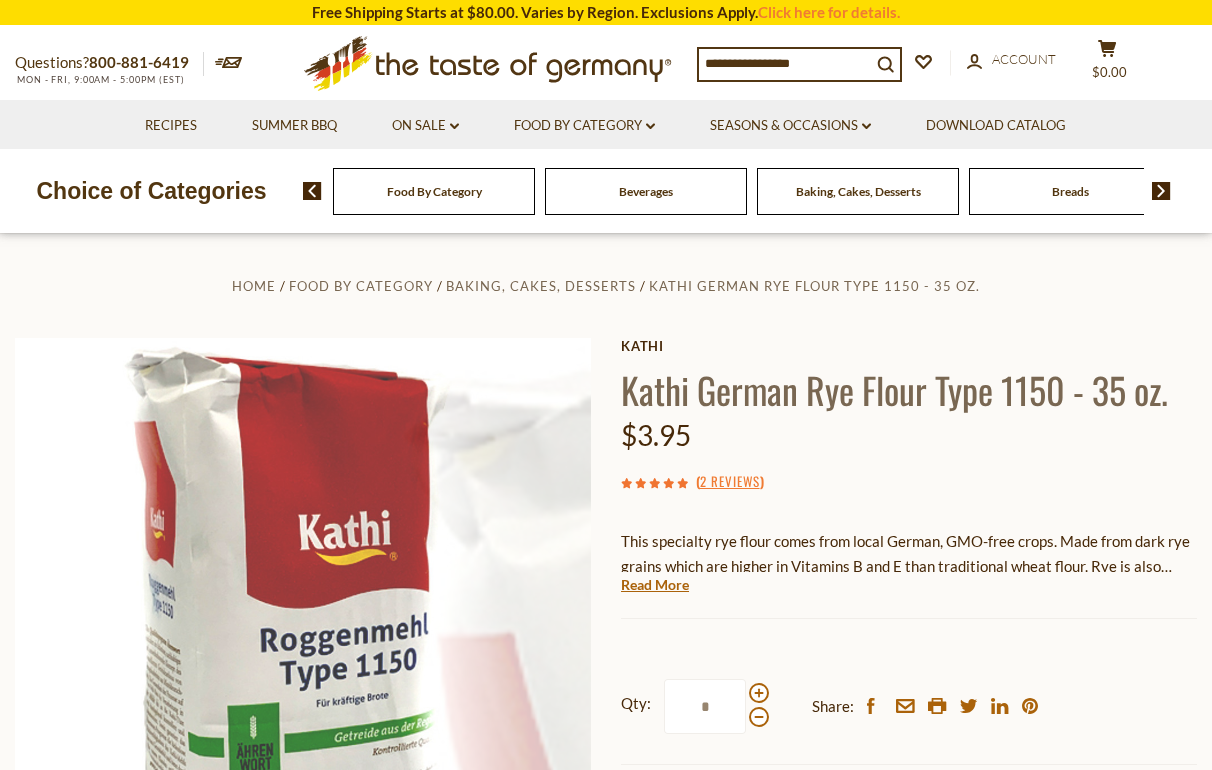 scroll, scrollTop: 0, scrollLeft: 0, axis: both 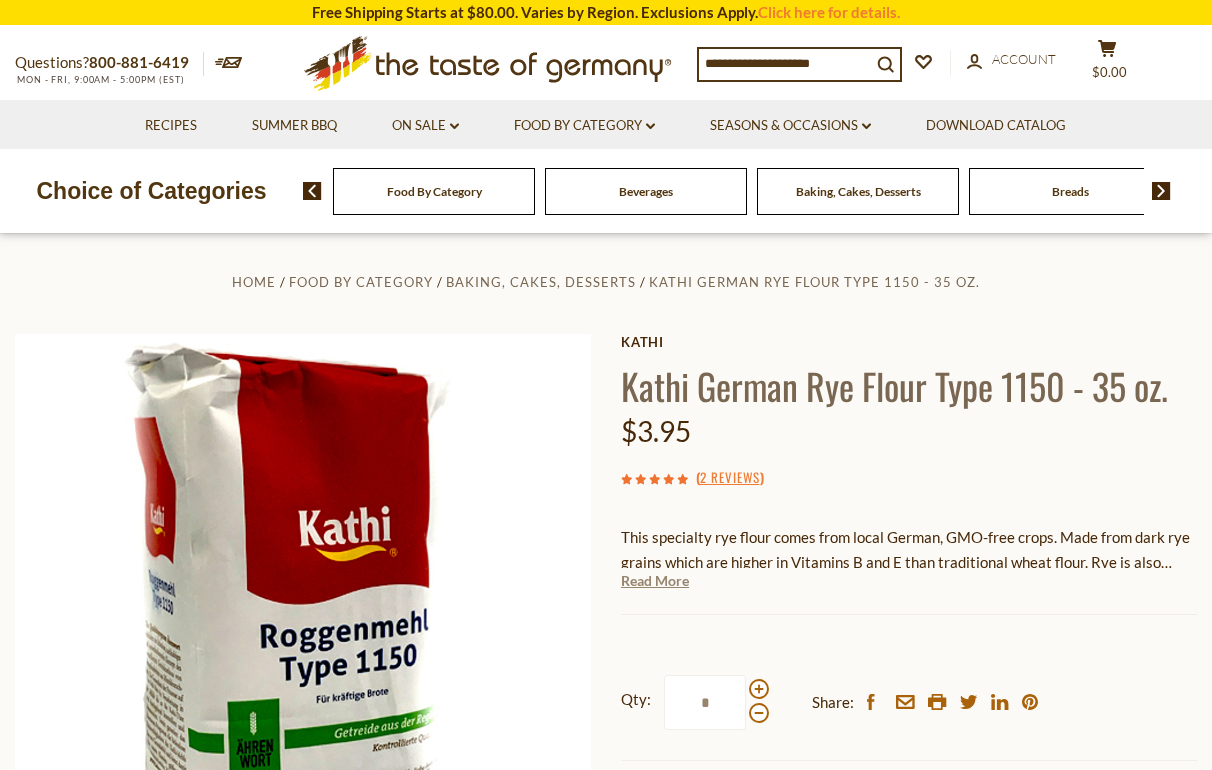 click on "Read More" at bounding box center (655, 581) 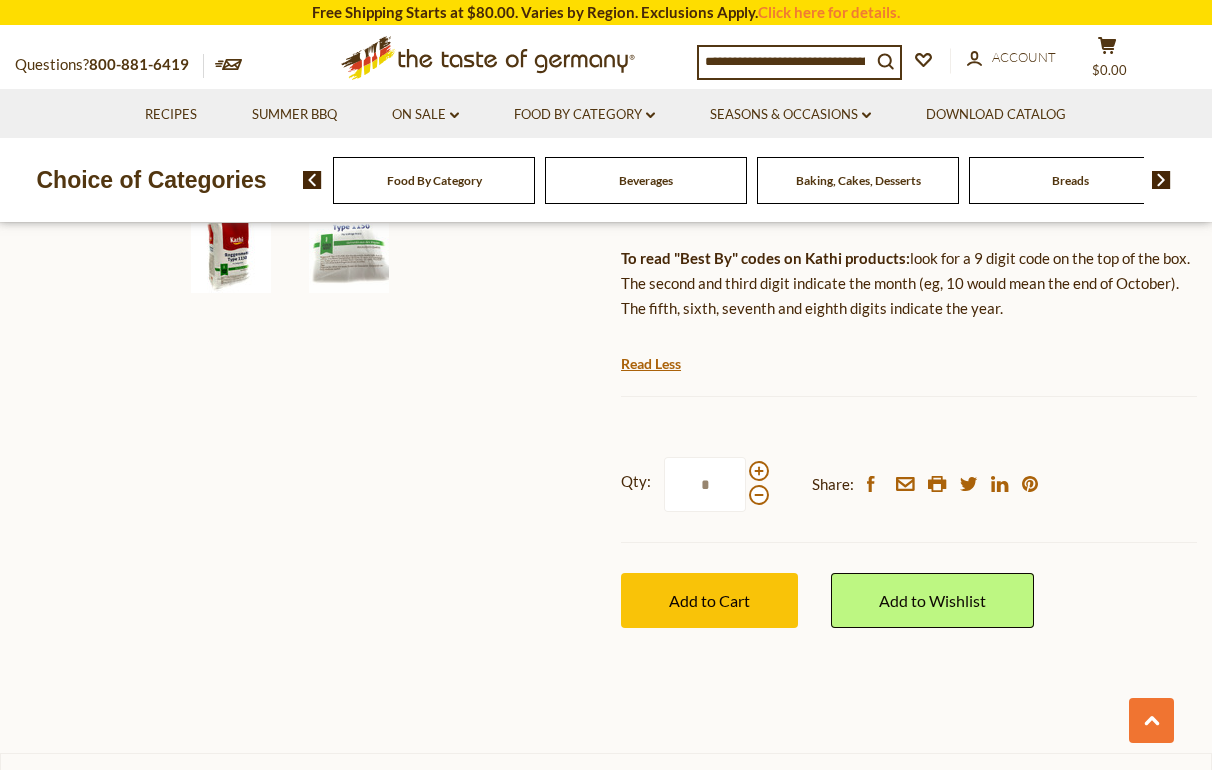 scroll, scrollTop: 910, scrollLeft: 0, axis: vertical 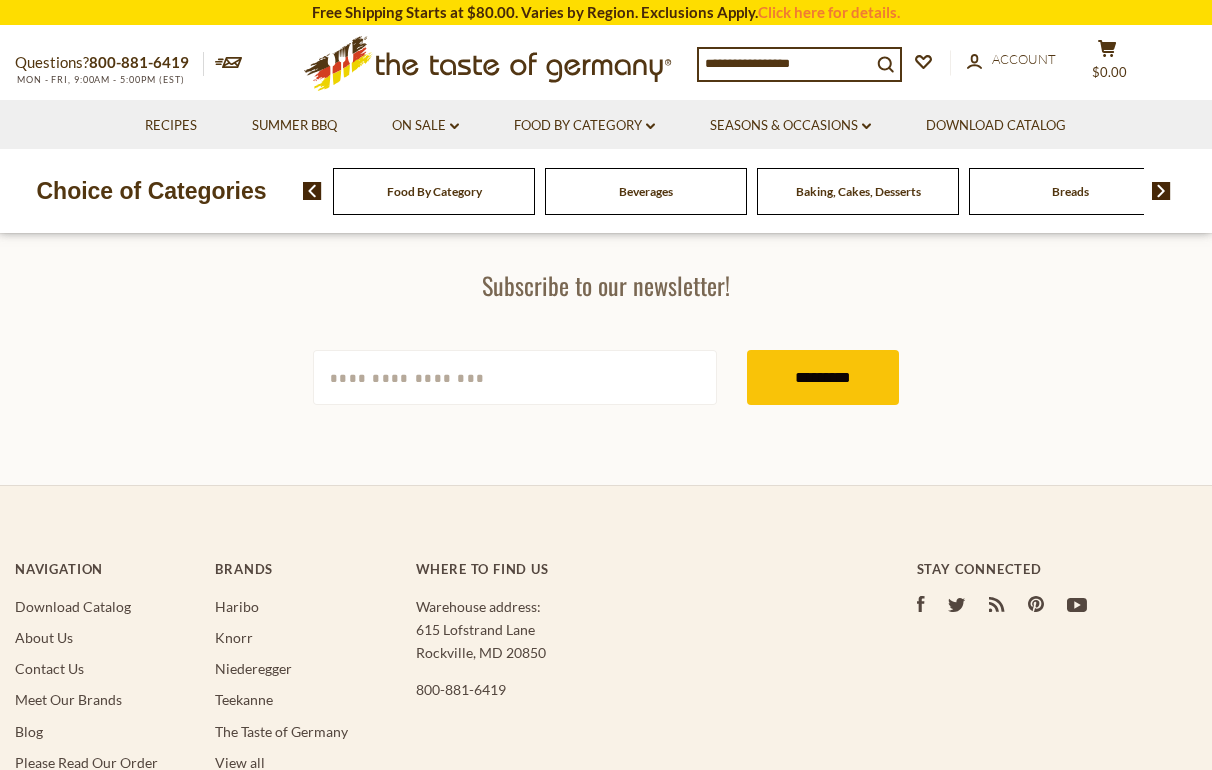 type on "*****" 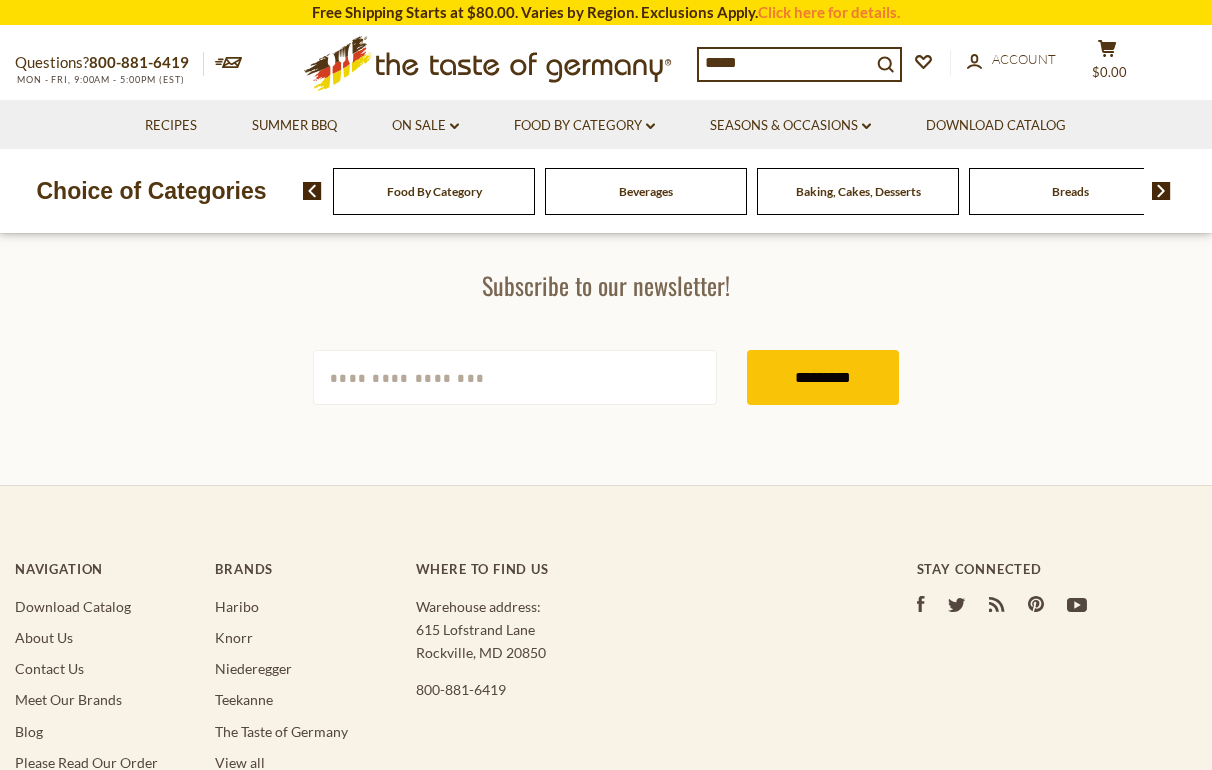 scroll, scrollTop: 0, scrollLeft: 0, axis: both 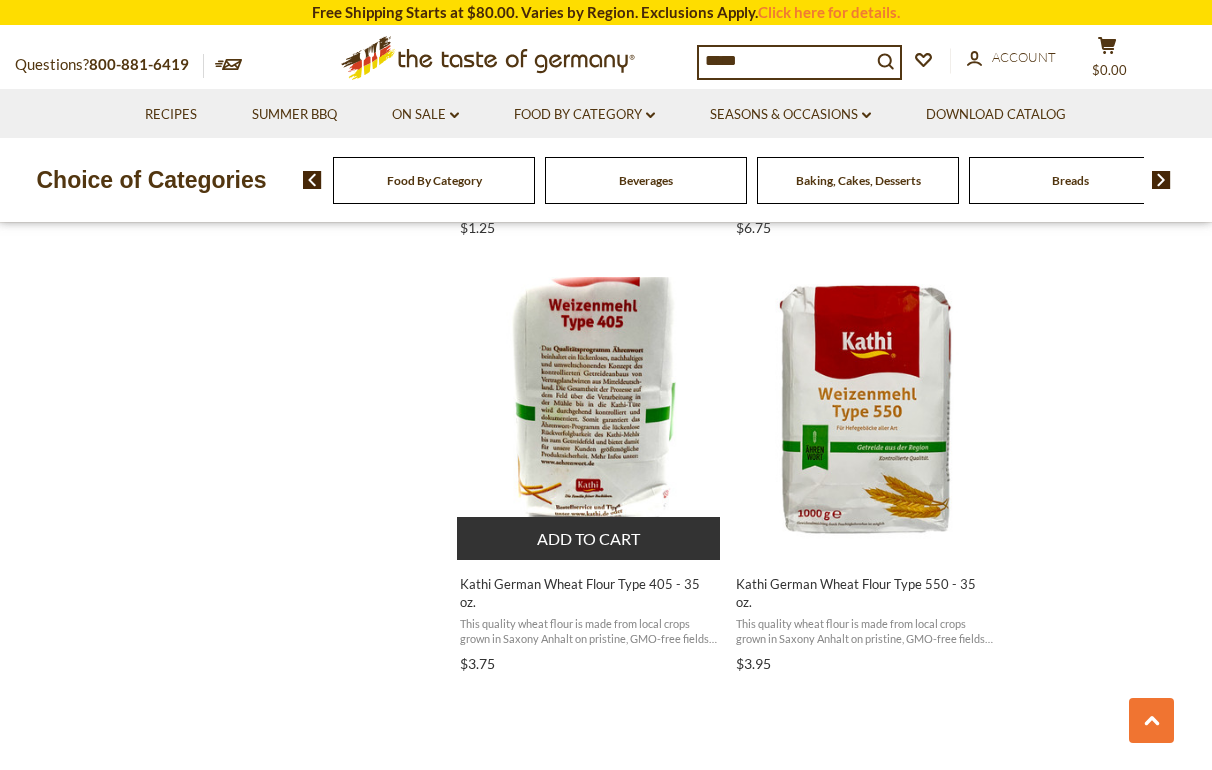 click at bounding box center (589, 409) 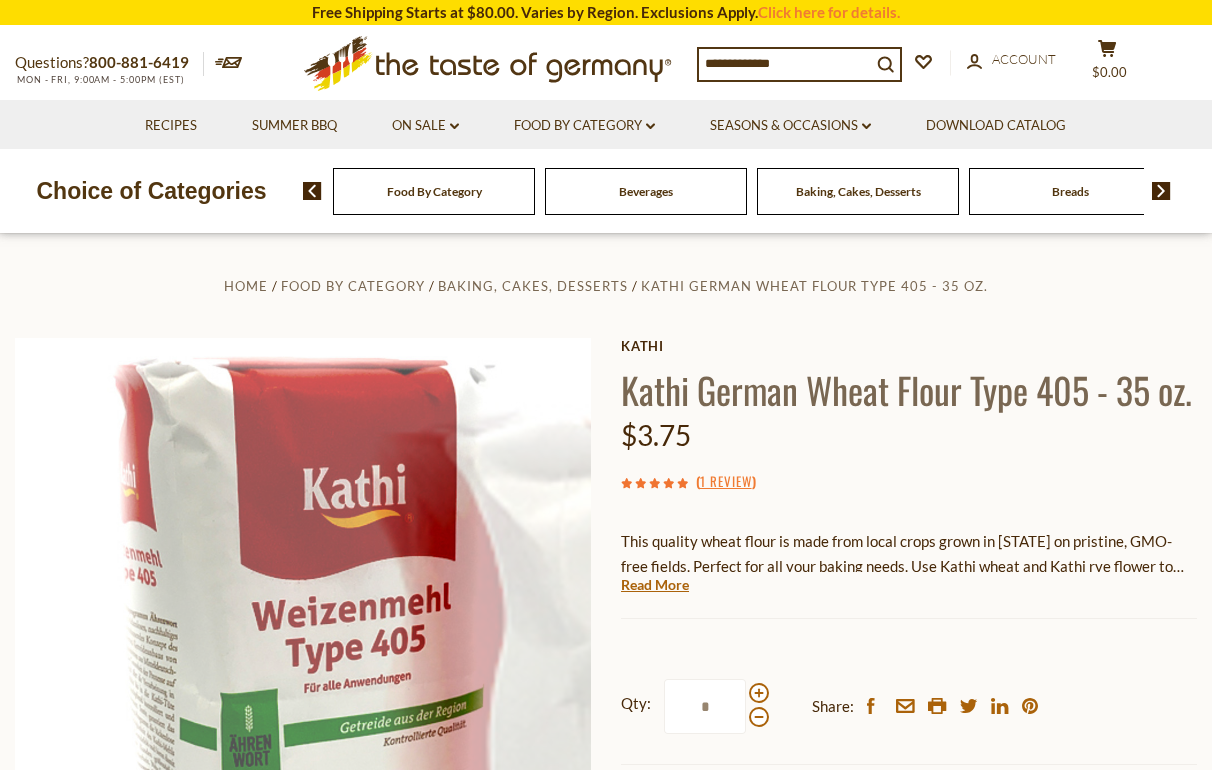 scroll, scrollTop: 0, scrollLeft: 0, axis: both 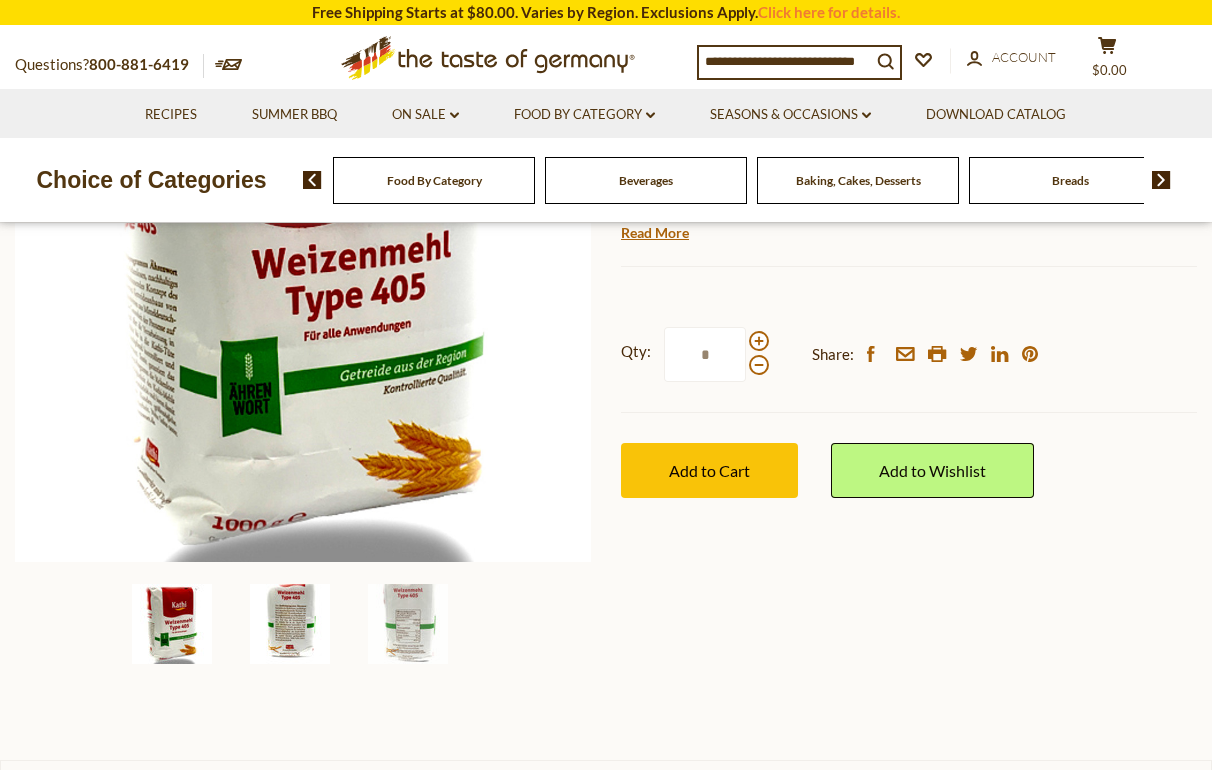 click at bounding box center (290, 624) 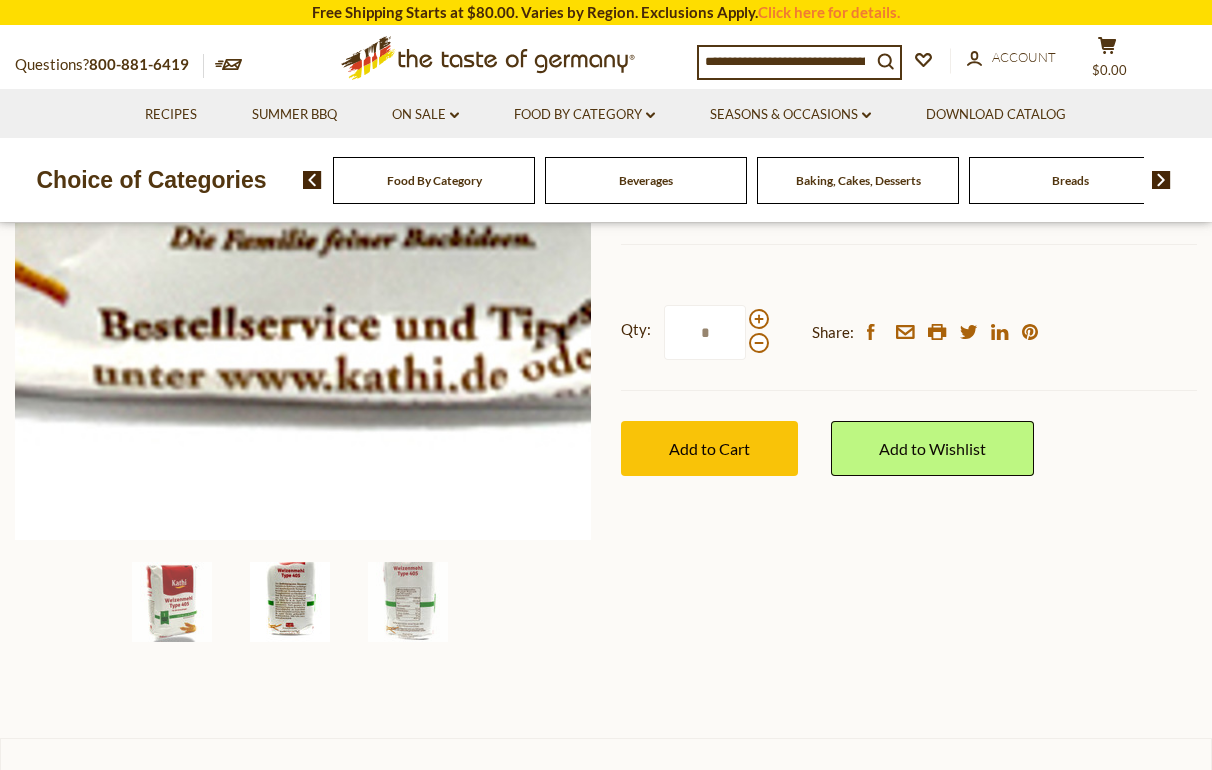 scroll, scrollTop: 378, scrollLeft: 0, axis: vertical 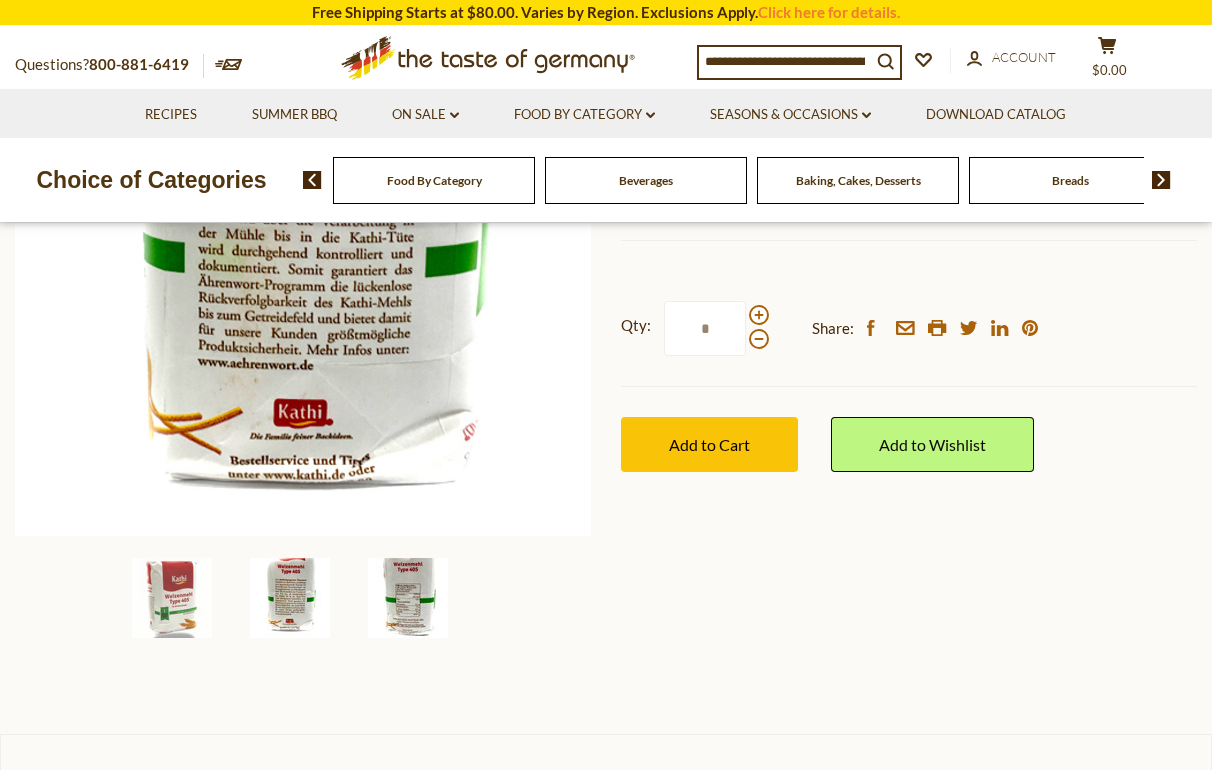 click at bounding box center (408, 598) 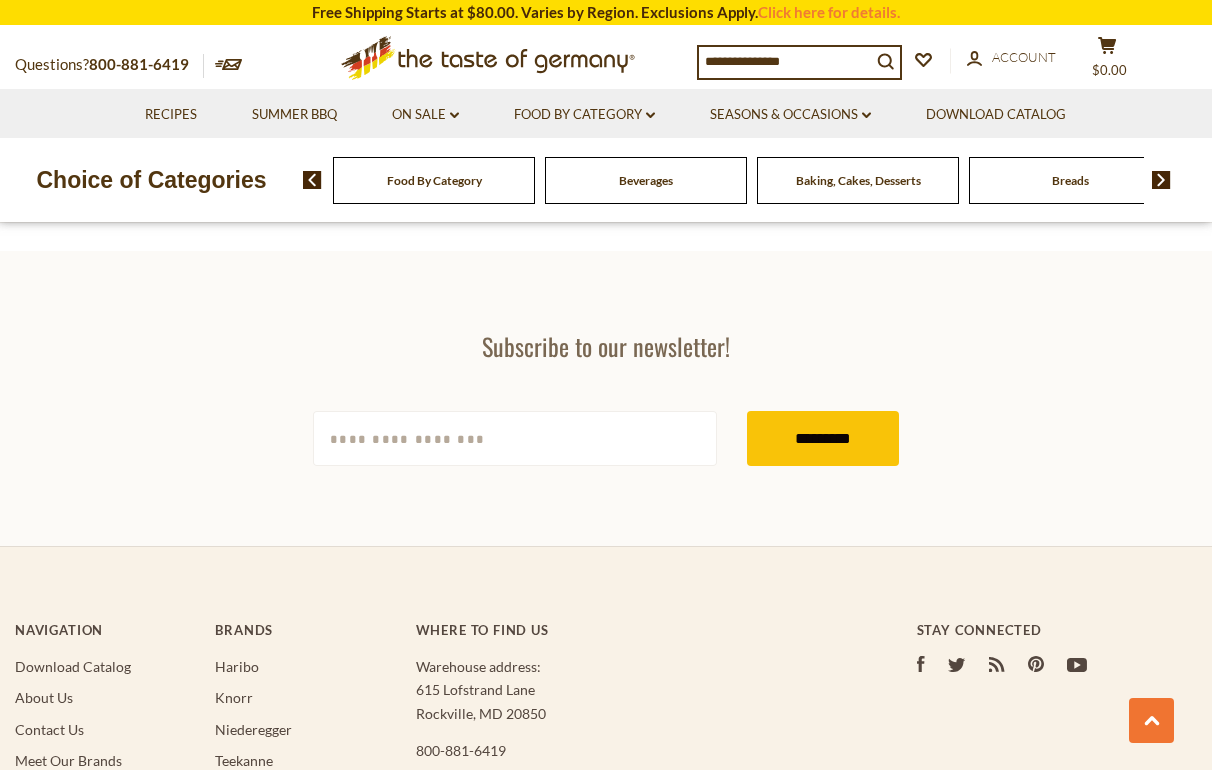 scroll, scrollTop: 2957, scrollLeft: 0, axis: vertical 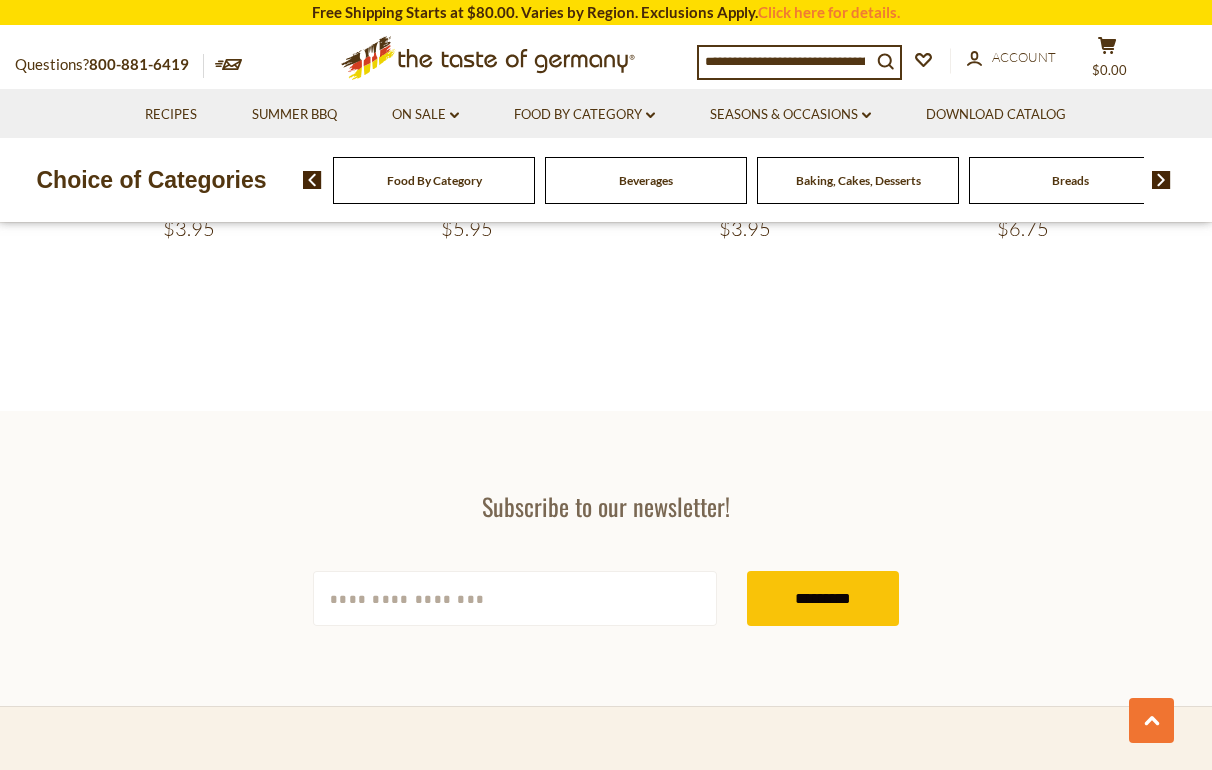 click on "Beverages" at bounding box center (646, 180) 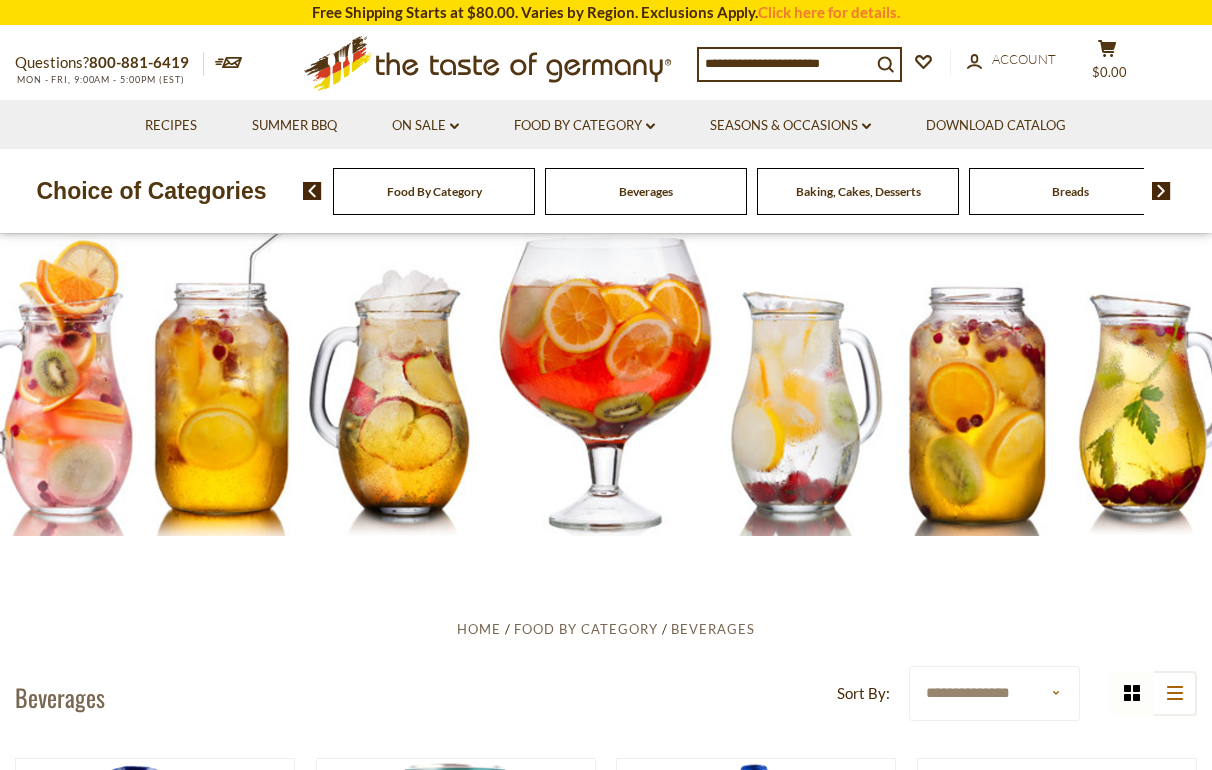 scroll, scrollTop: 0, scrollLeft: 0, axis: both 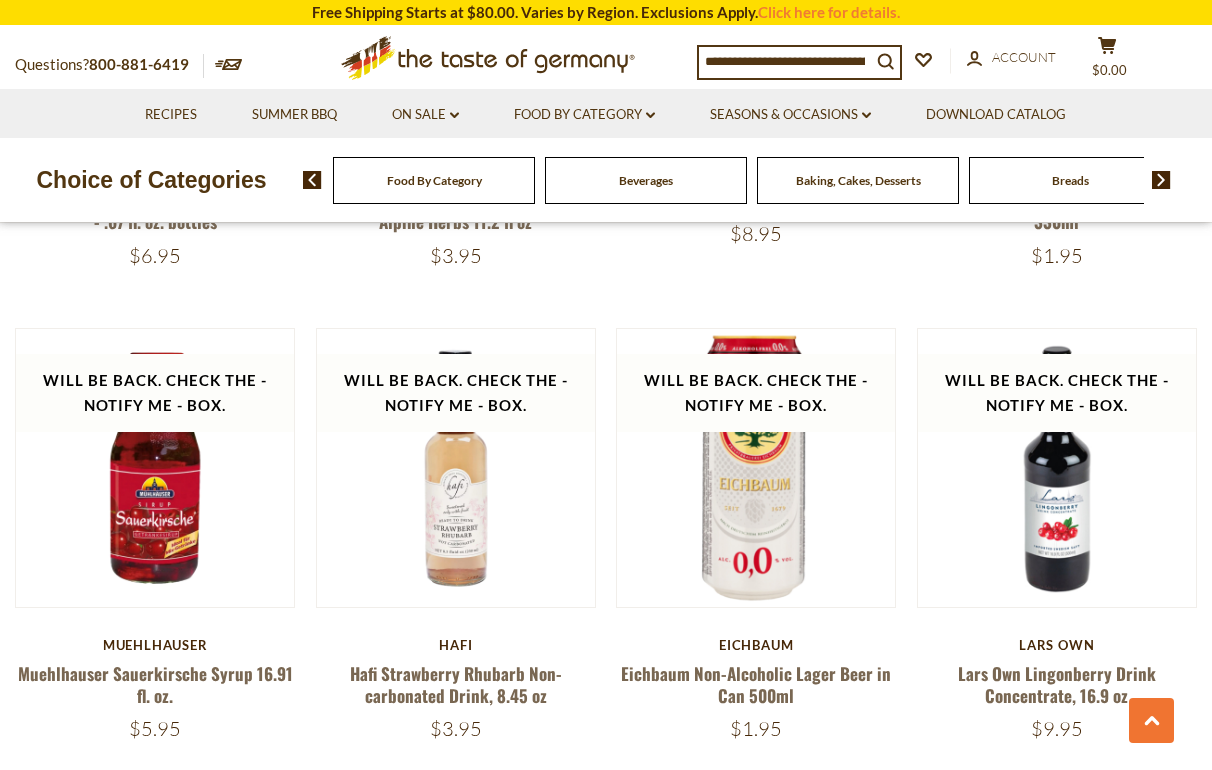 click on "Baking, Cakes, Desserts" at bounding box center (858, 180) 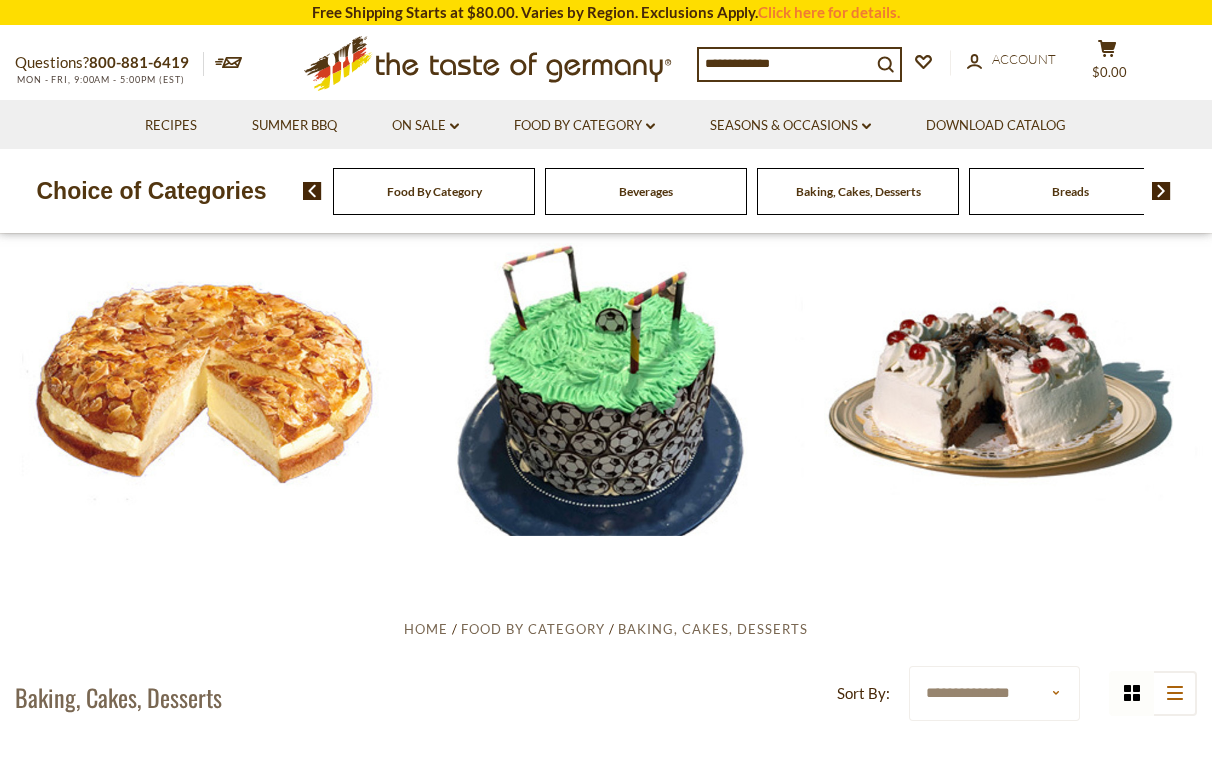 scroll, scrollTop: 0, scrollLeft: 0, axis: both 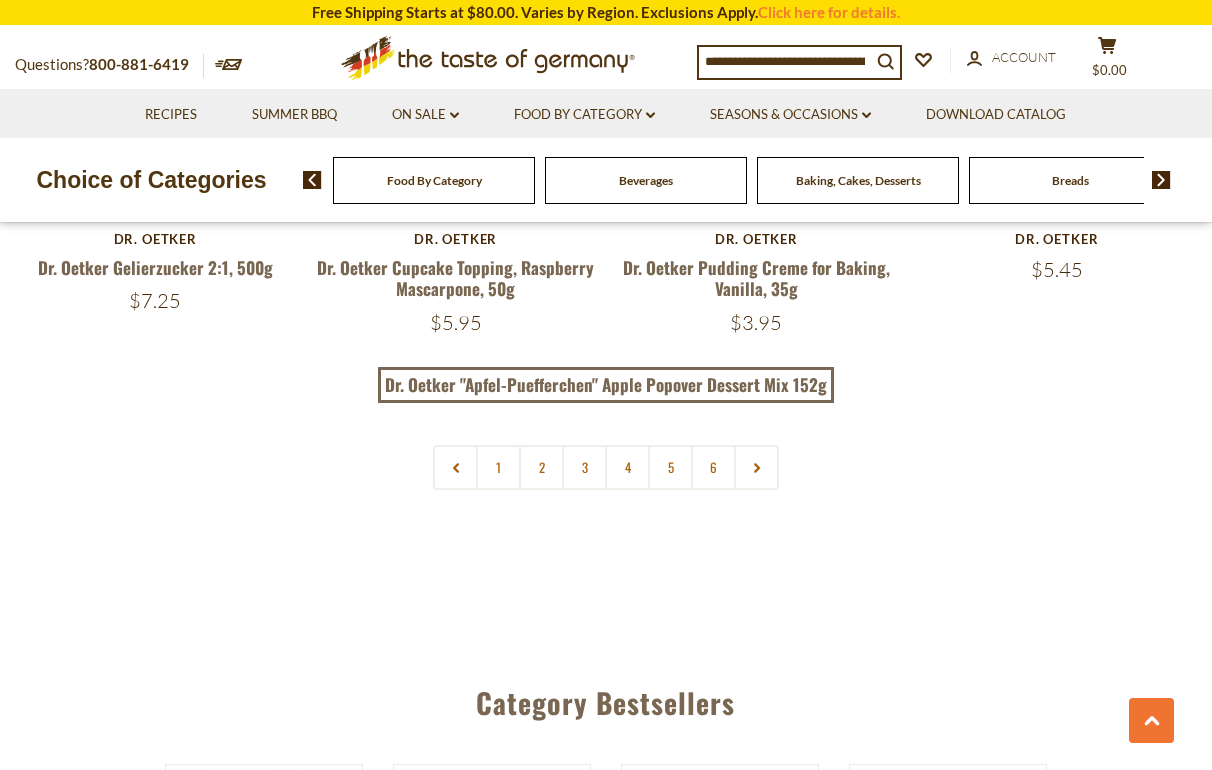click on "Breads" at bounding box center (434, 180) 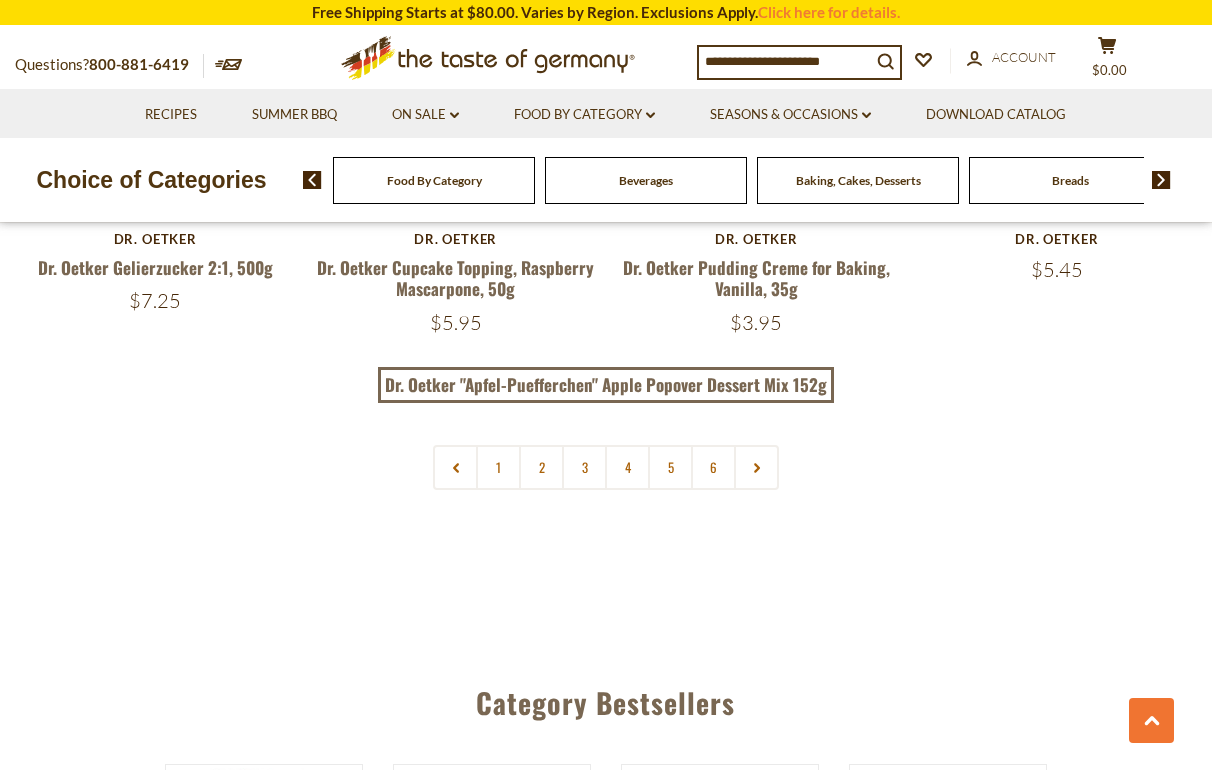 click on "Breads" at bounding box center [1070, 180] 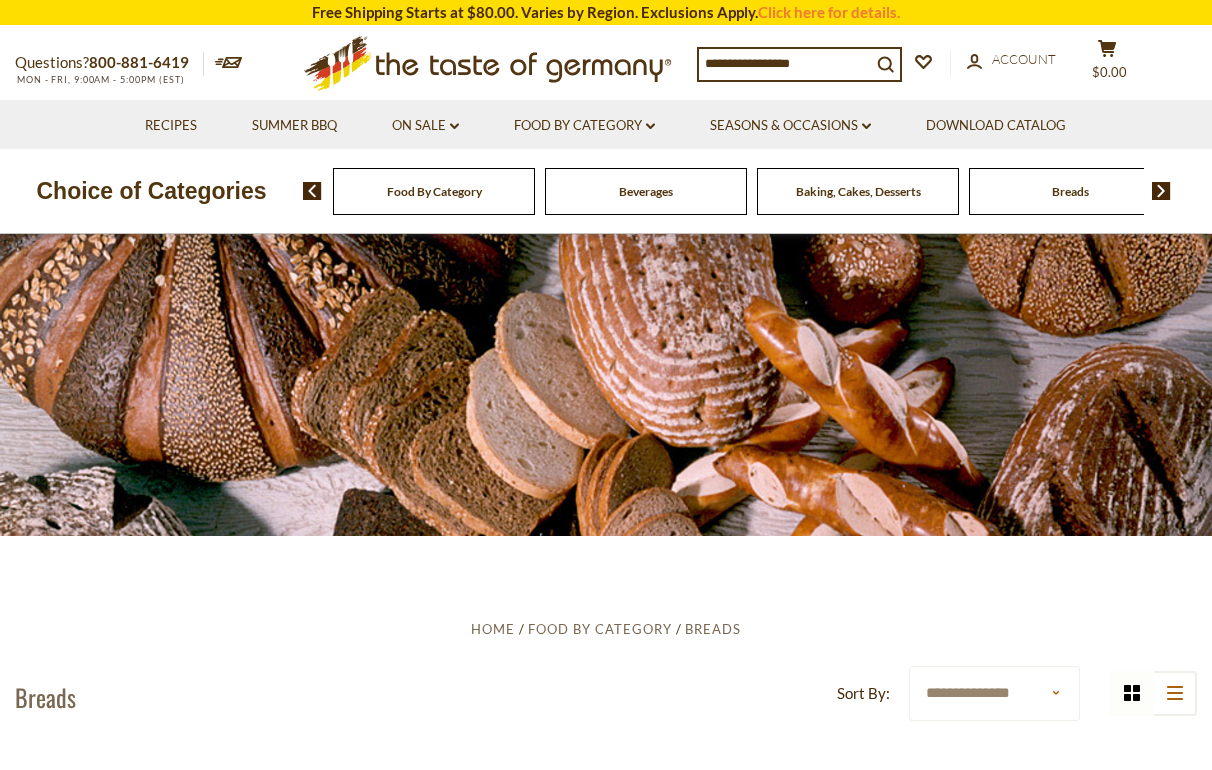 scroll, scrollTop: 0, scrollLeft: 0, axis: both 